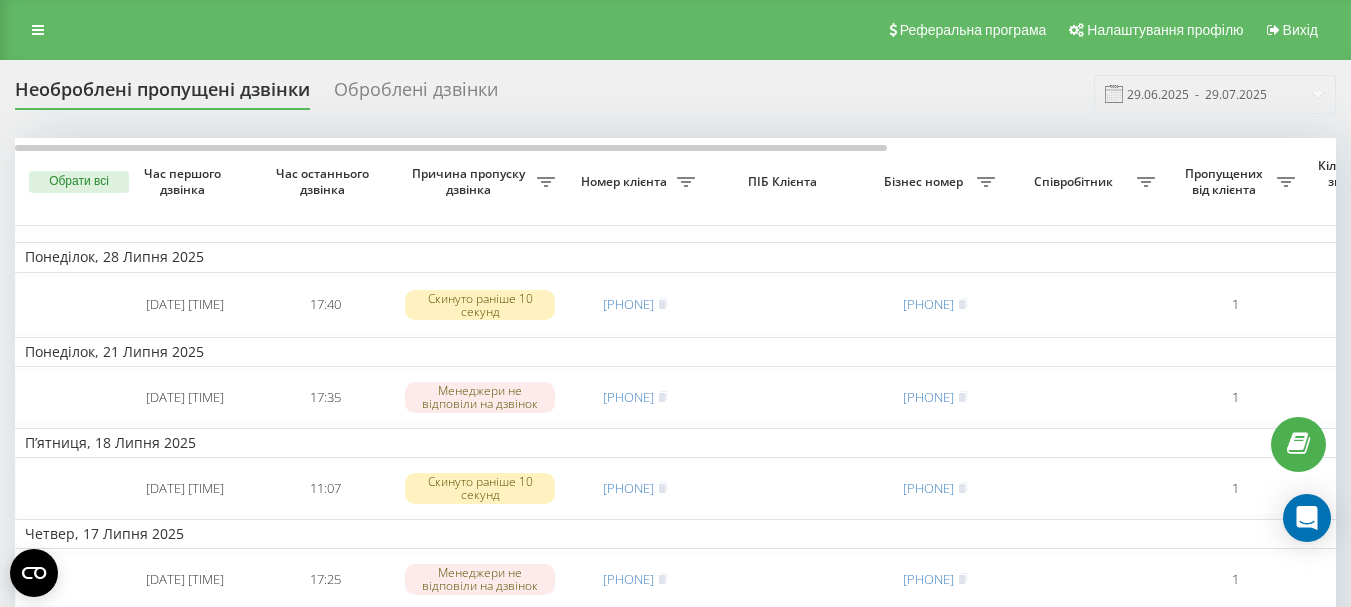 scroll, scrollTop: 0, scrollLeft: 0, axis: both 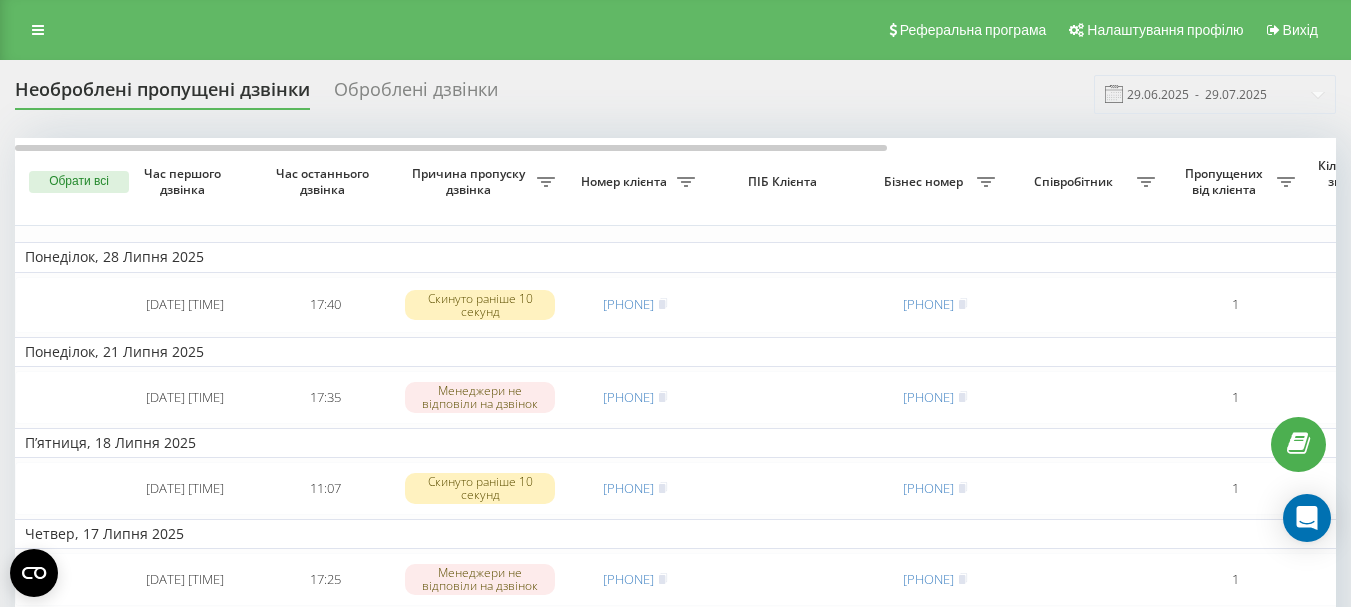 click on "Реферальна програма Налаштування профілю Вихід" at bounding box center (675, 30) 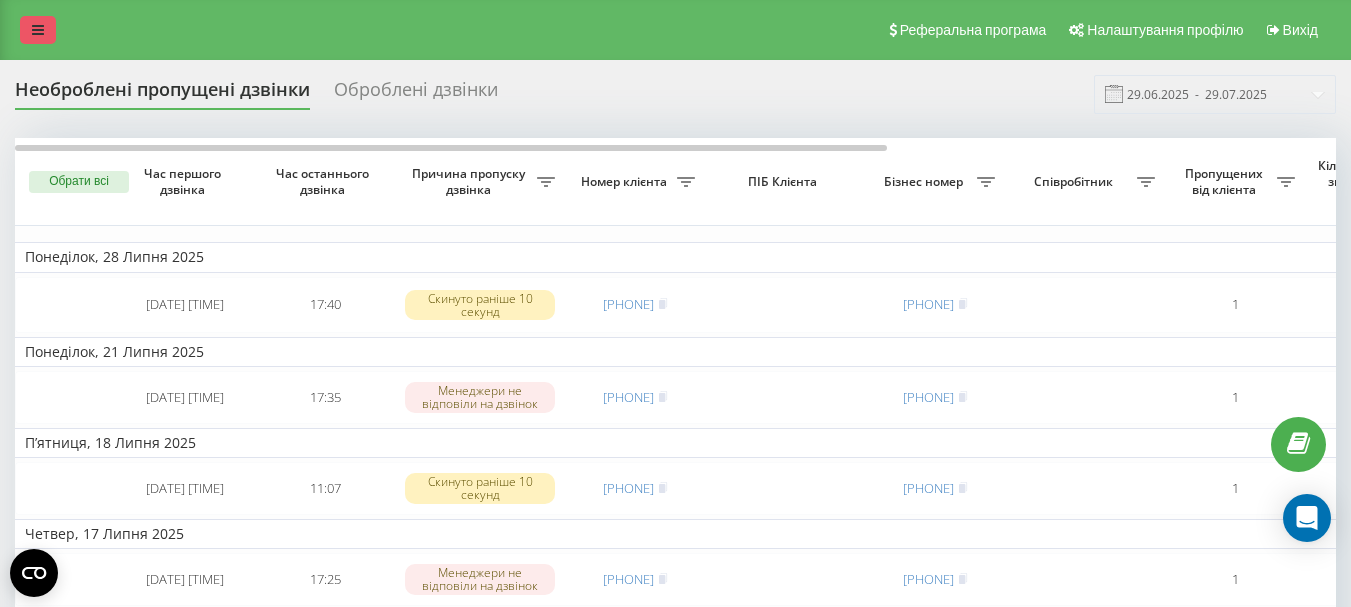 click at bounding box center [38, 30] 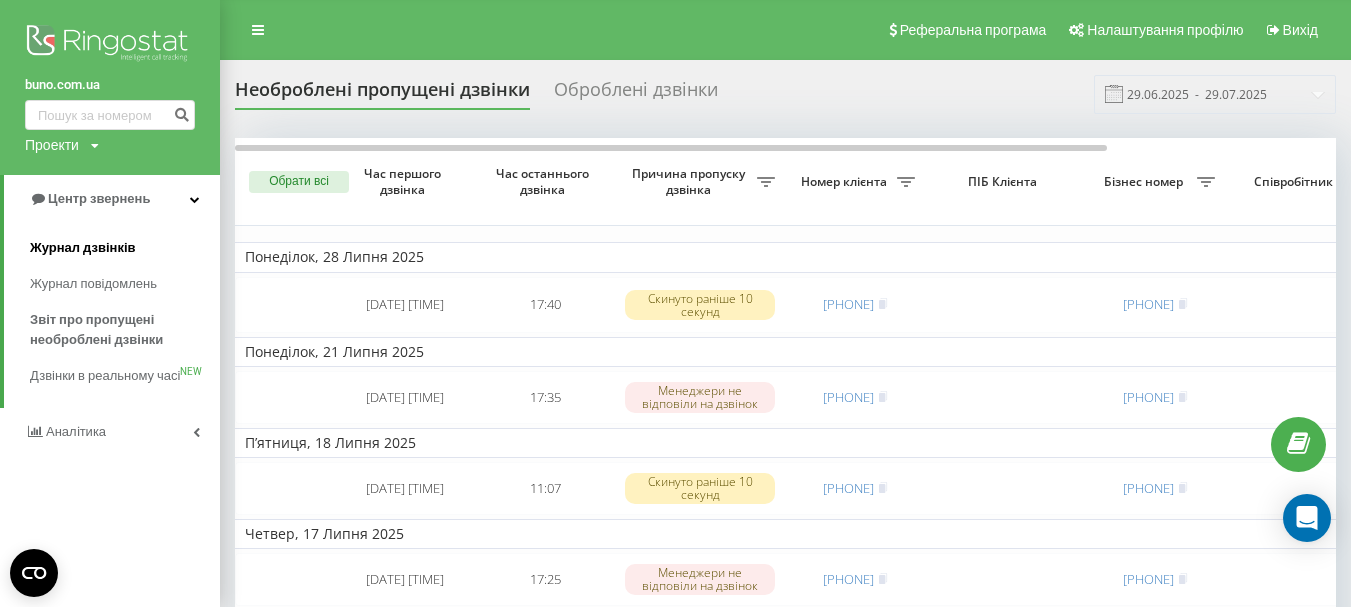 click on "Журнал дзвінків" at bounding box center (83, 248) 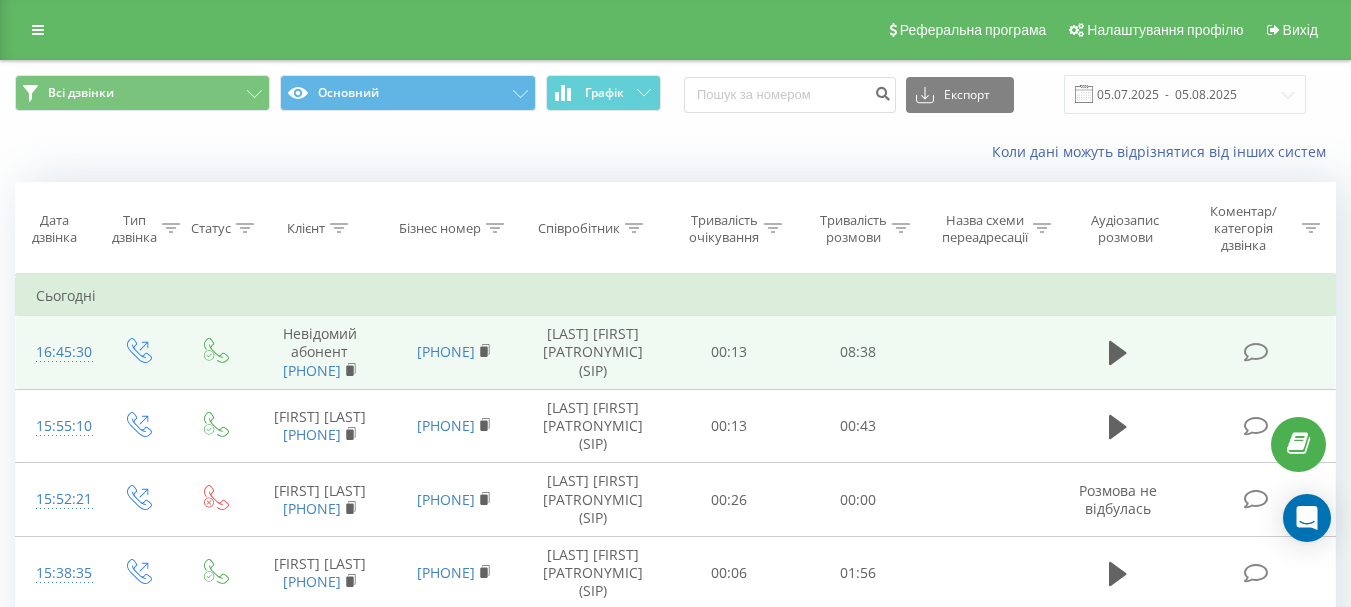 scroll, scrollTop: 0, scrollLeft: 0, axis: both 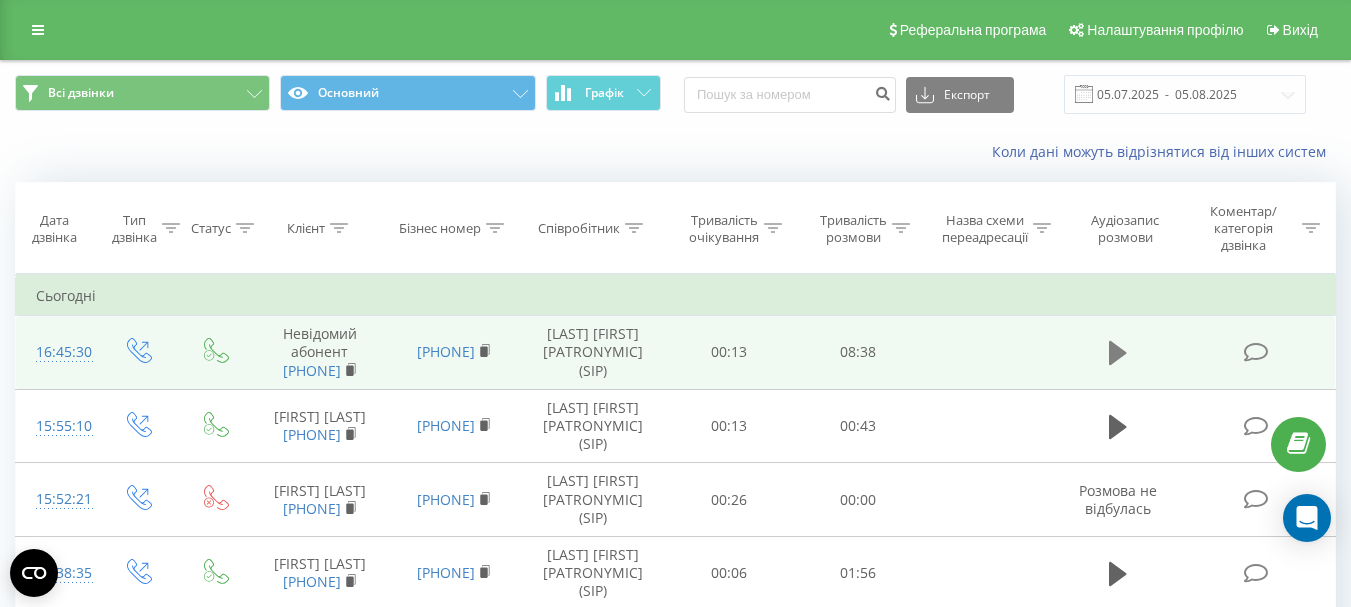 click 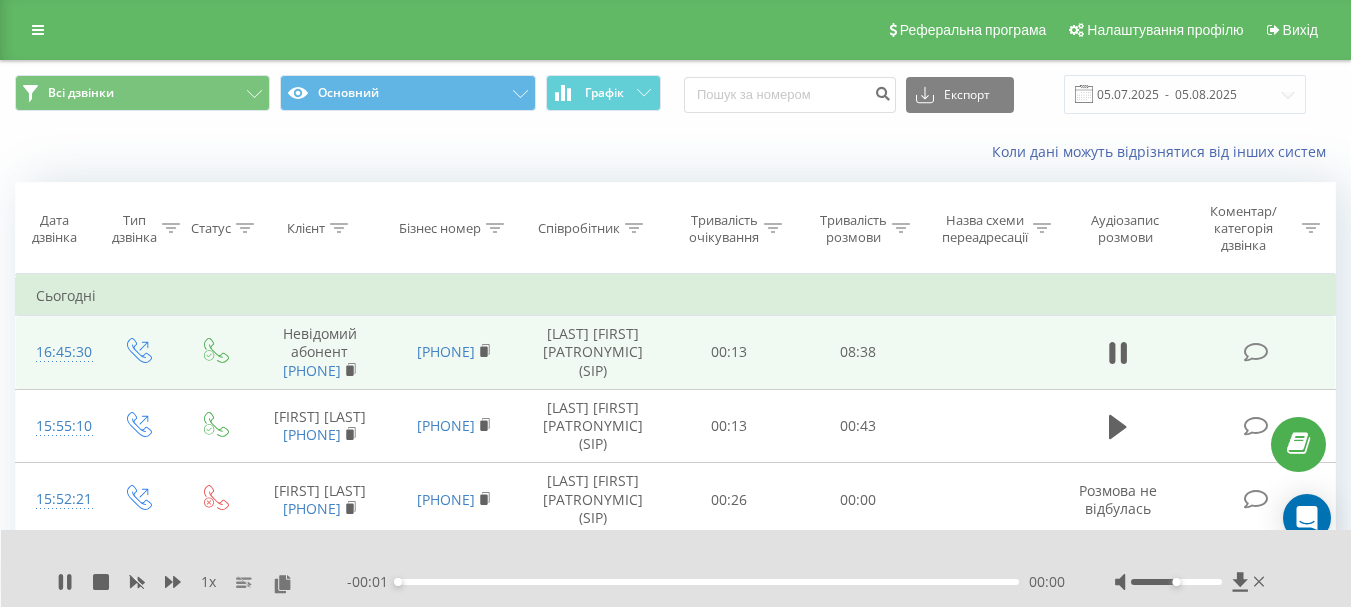click on "- 00:01 00:00   00:00" at bounding box center (706, 582) 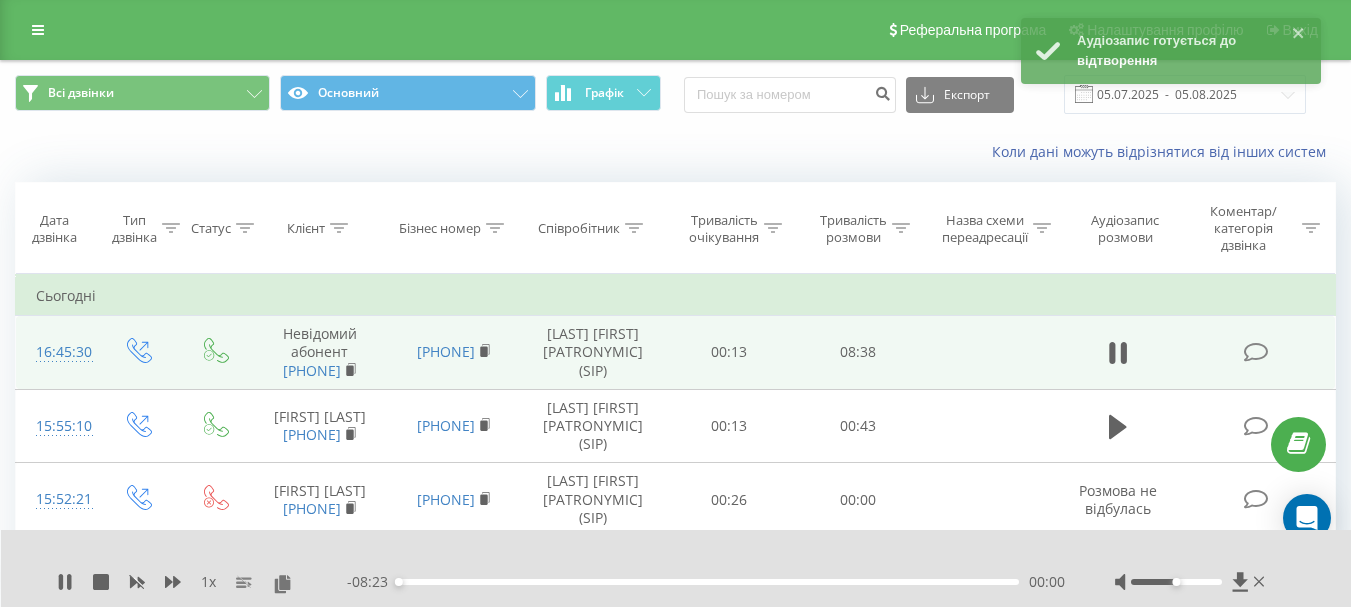 click on "- 08:23 00:00   00:00" at bounding box center (706, 582) 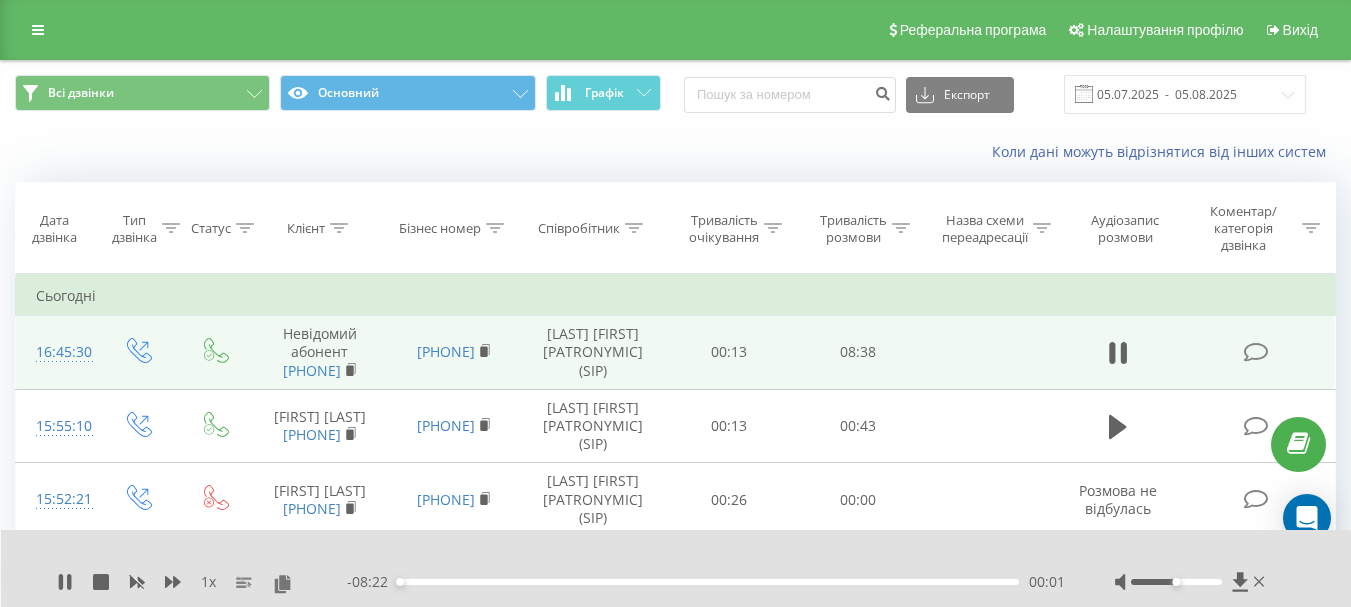 click on "00:01" at bounding box center (708, 582) 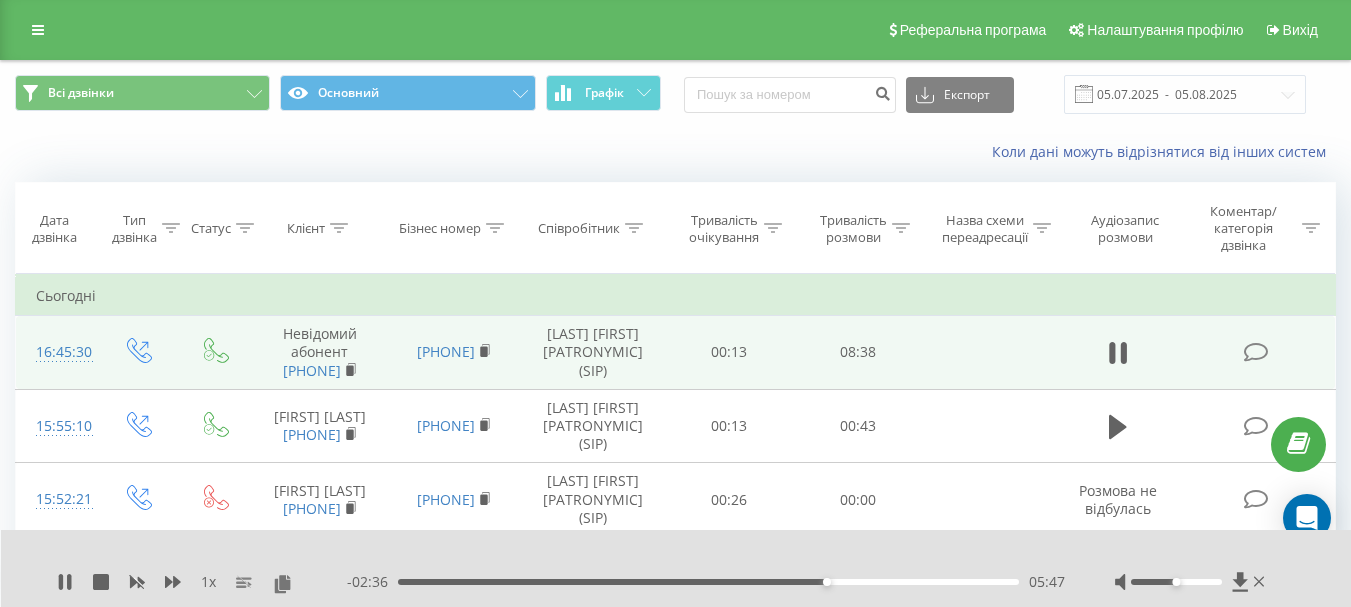 click on "05:47" at bounding box center [708, 582] 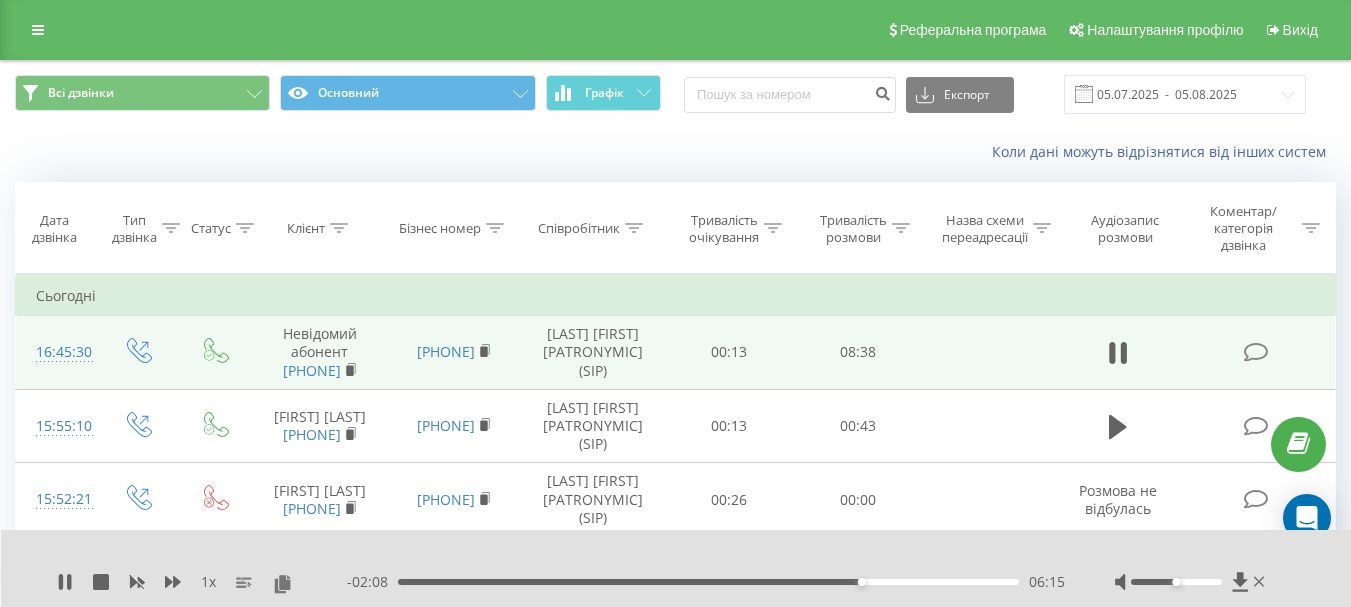 click on "06:15" at bounding box center (708, 582) 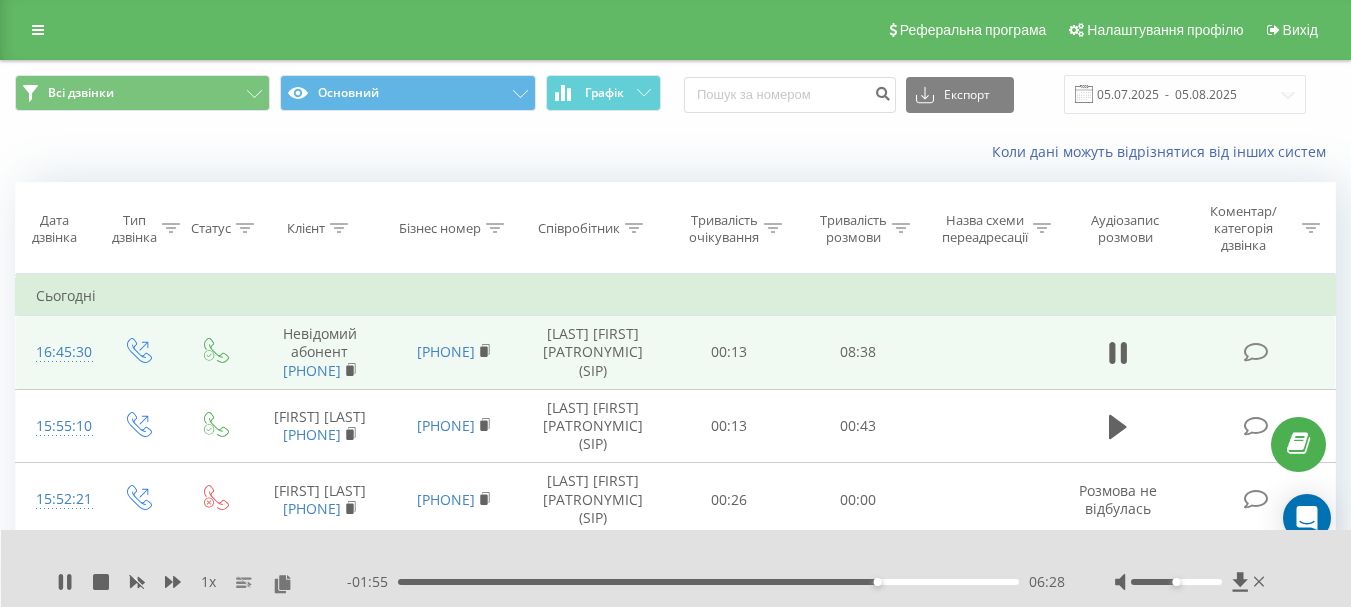 click on "06:28" at bounding box center [708, 582] 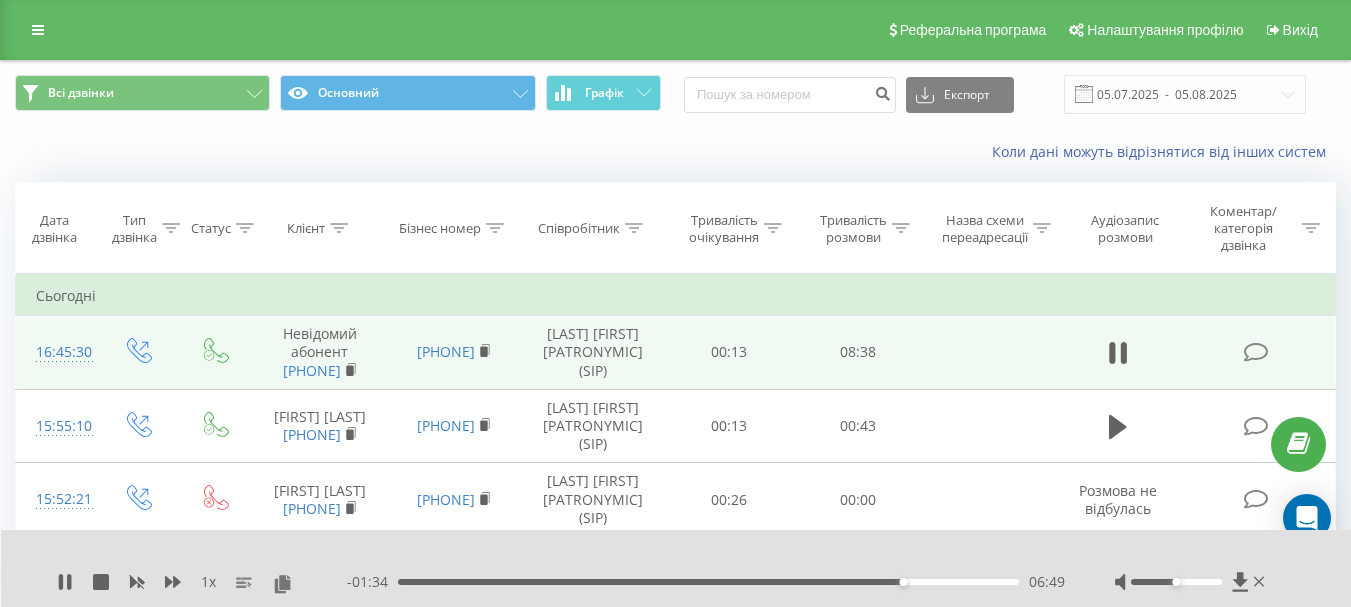 click on "06:49" at bounding box center (708, 582) 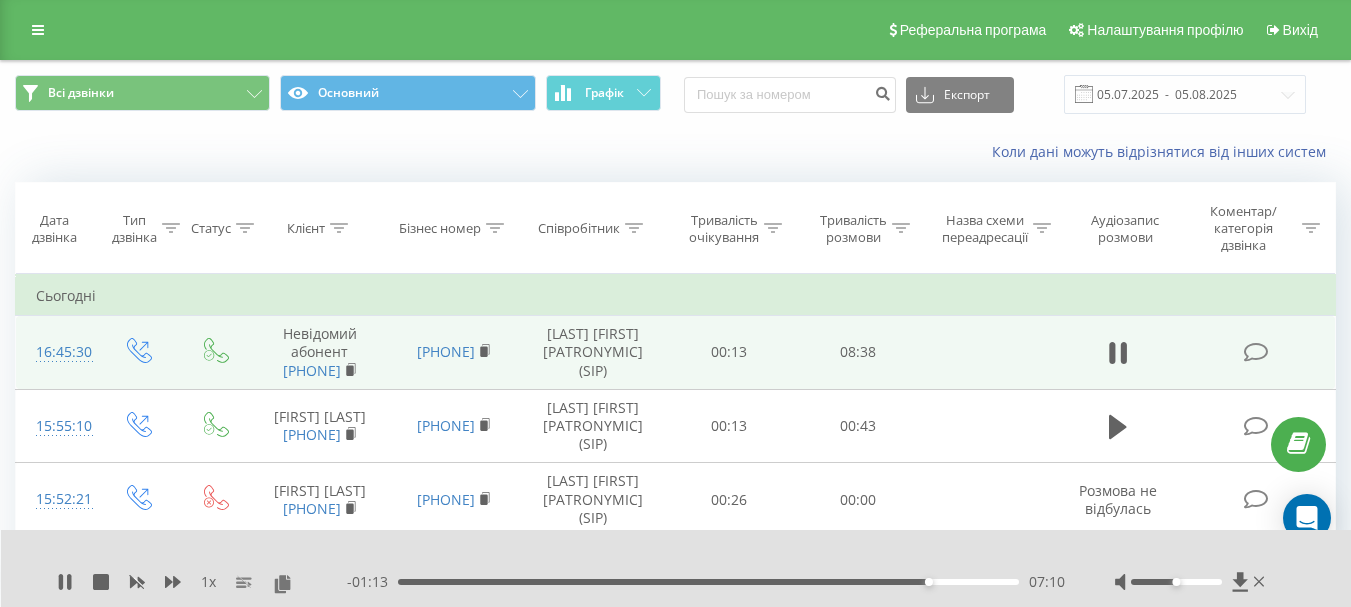 click on "07:10" at bounding box center (708, 582) 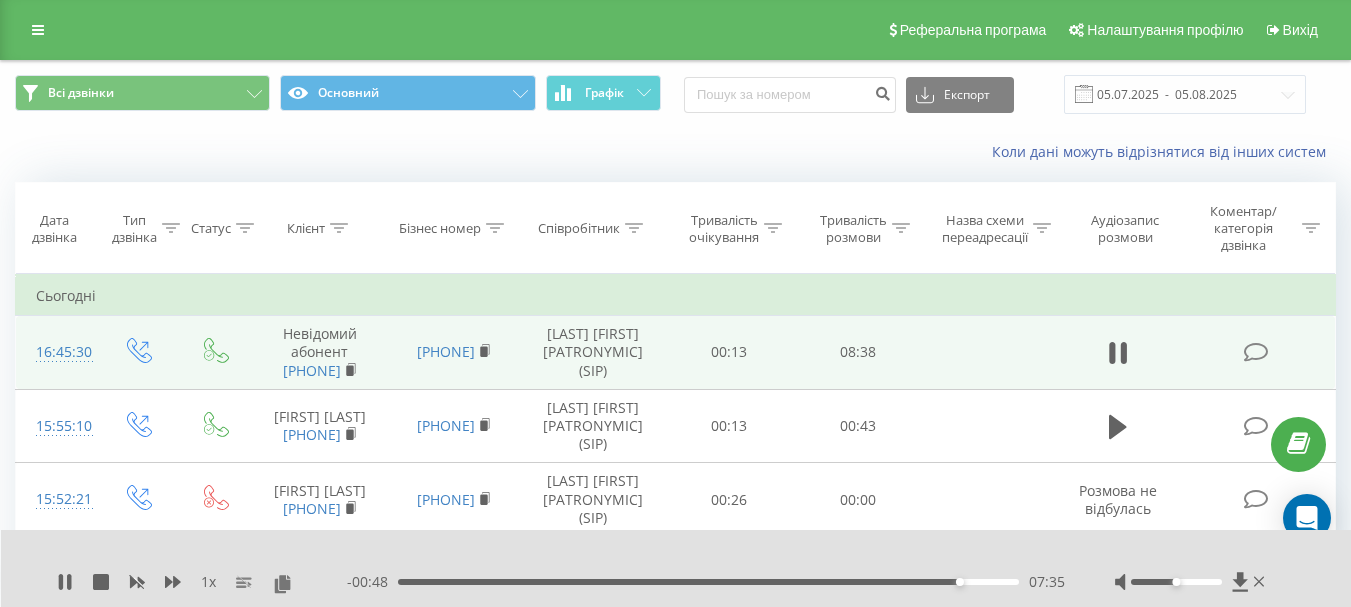 click on "07:35" at bounding box center [708, 582] 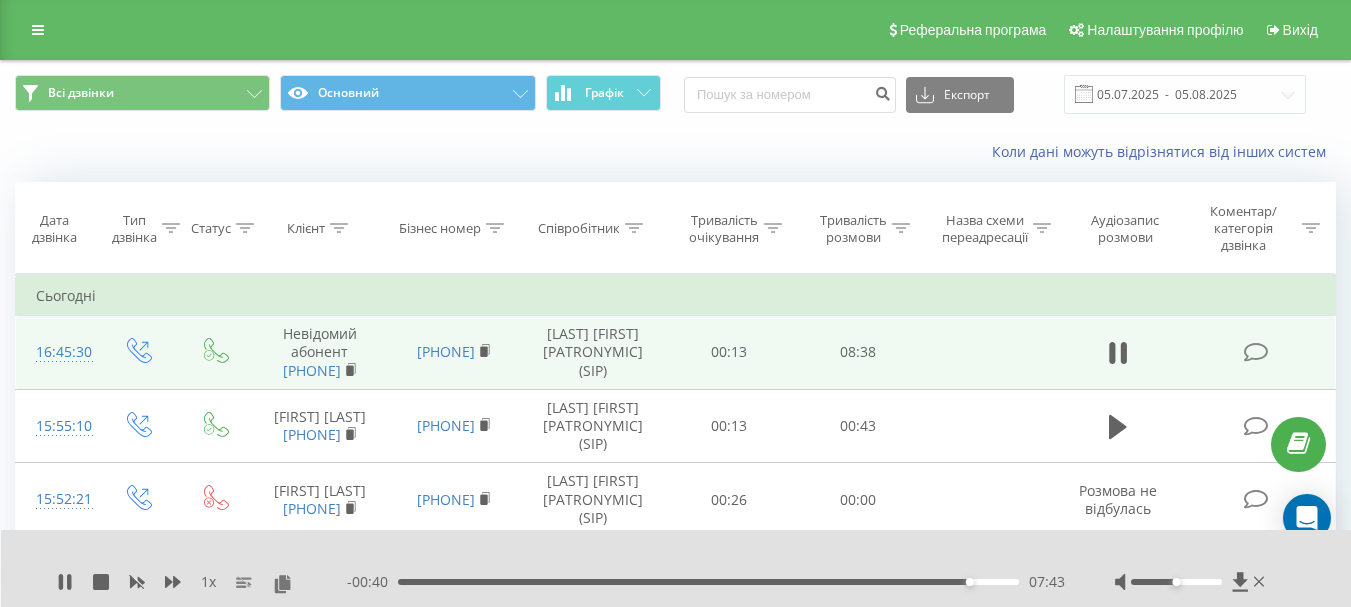 click on "07:43" at bounding box center [708, 582] 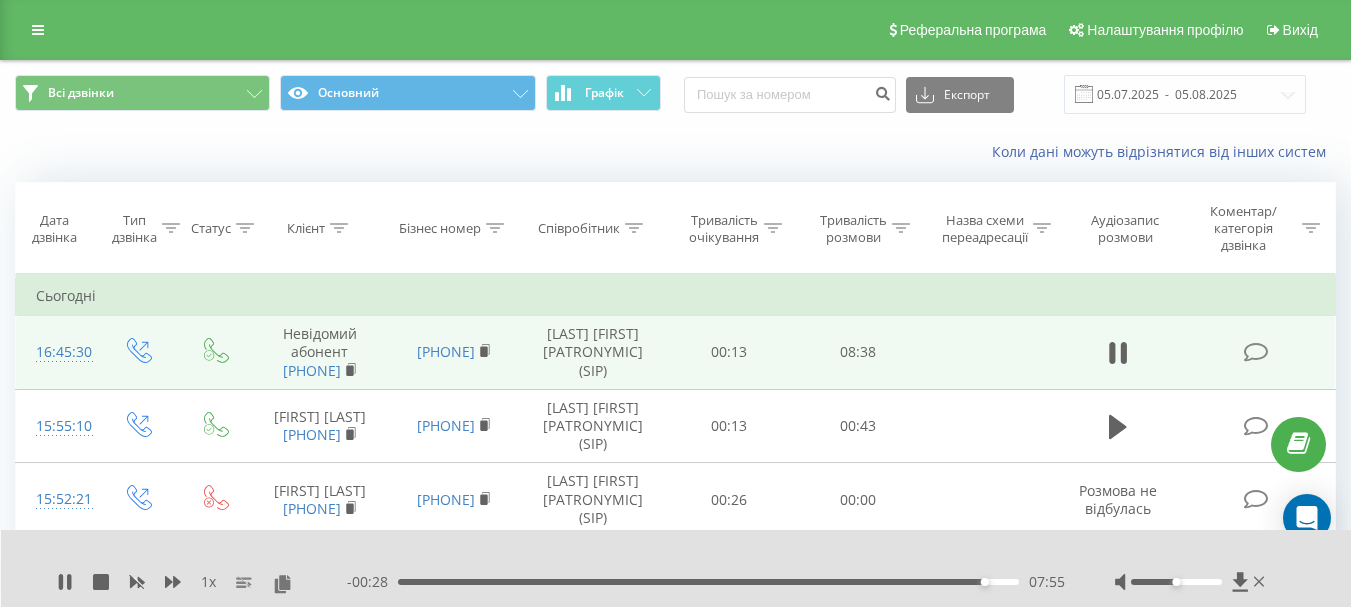 click on "07:55" at bounding box center (708, 582) 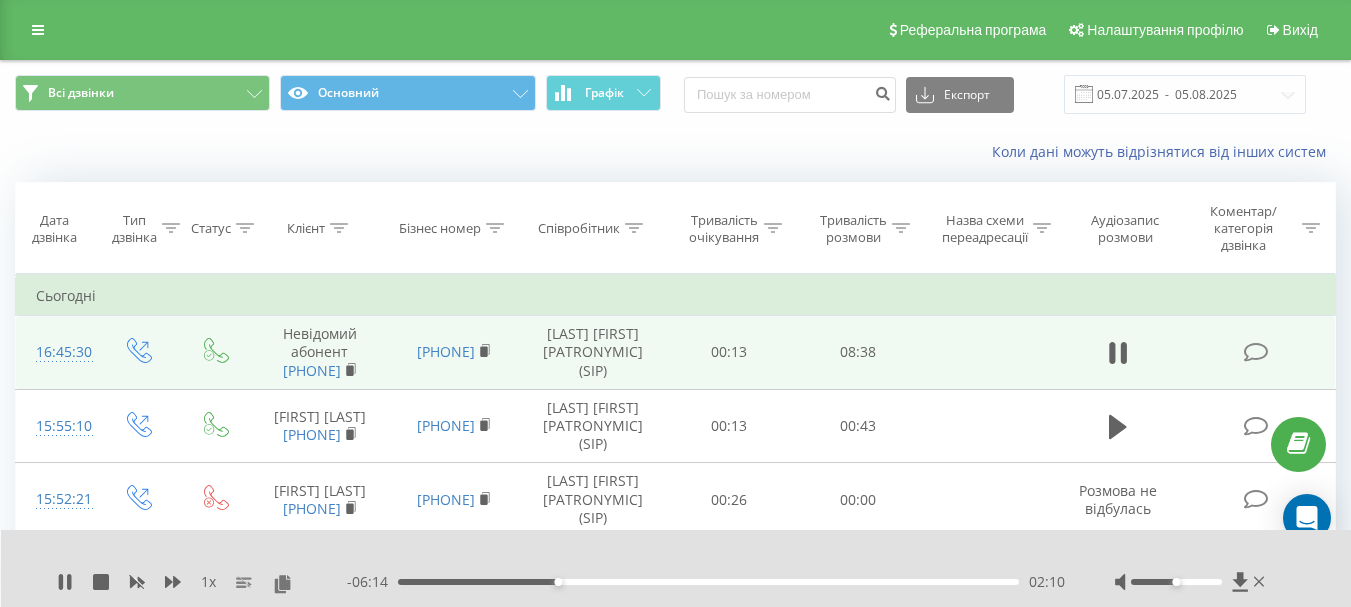 click on "02:10" at bounding box center [708, 582] 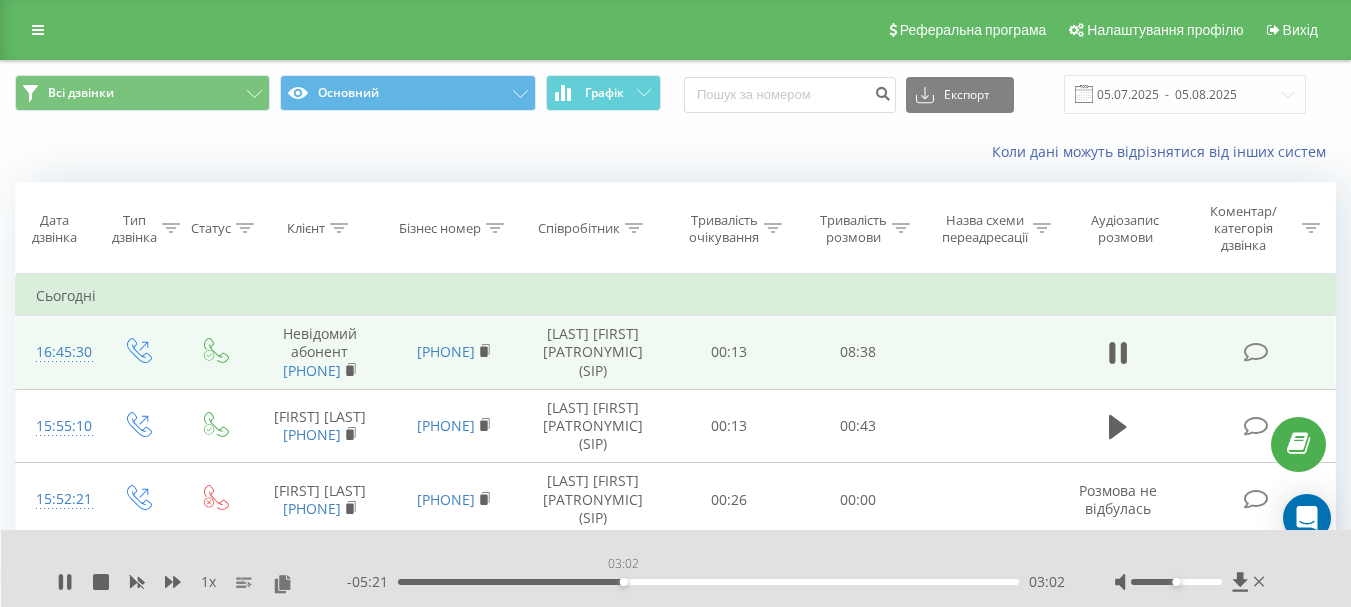 click on "03:02" at bounding box center [708, 582] 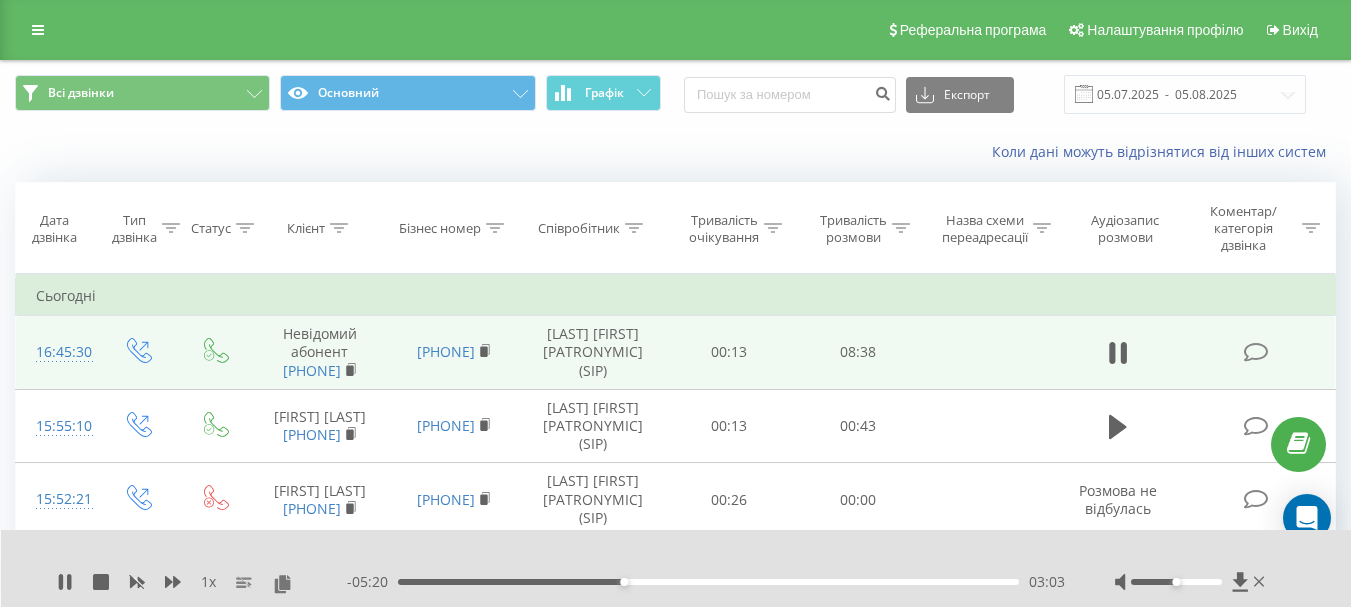 click on "03:03" at bounding box center (708, 582) 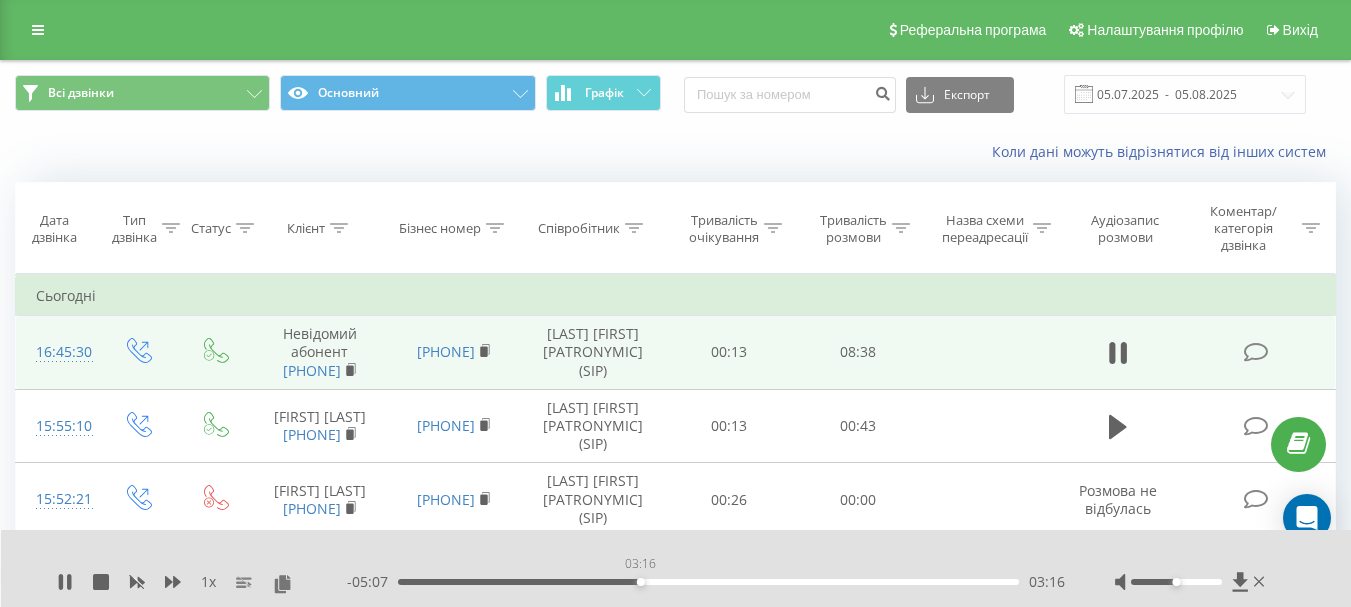 click on "03:16" at bounding box center (708, 582) 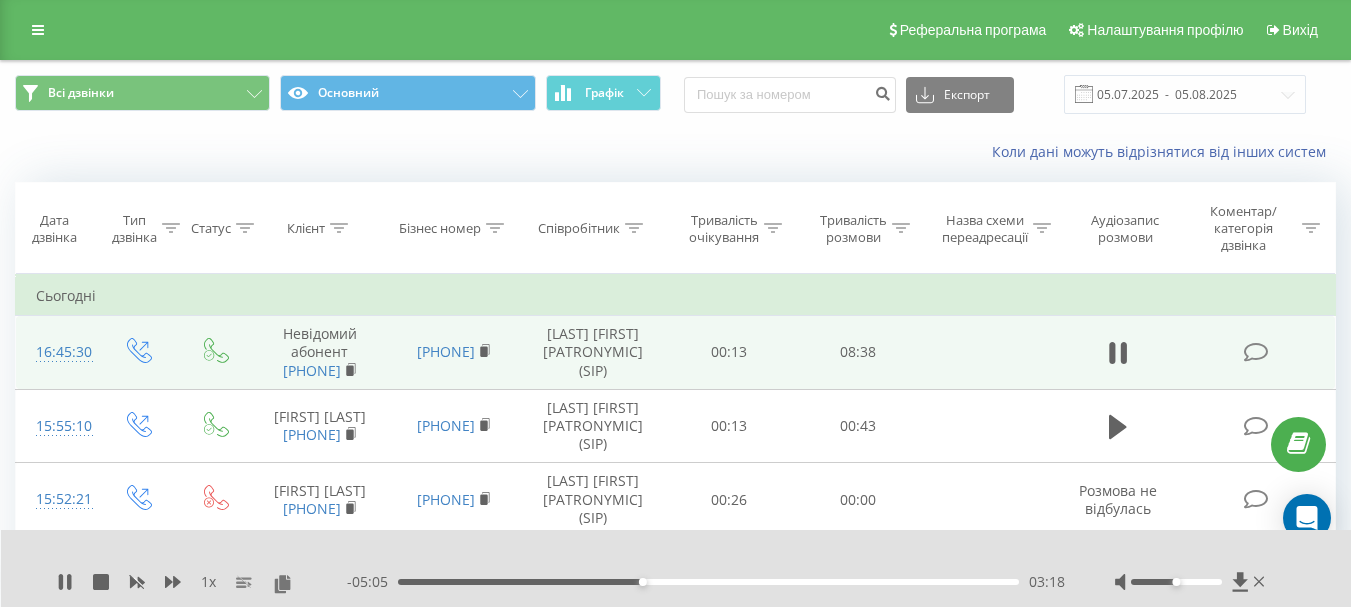 click on "03:18" at bounding box center (708, 582) 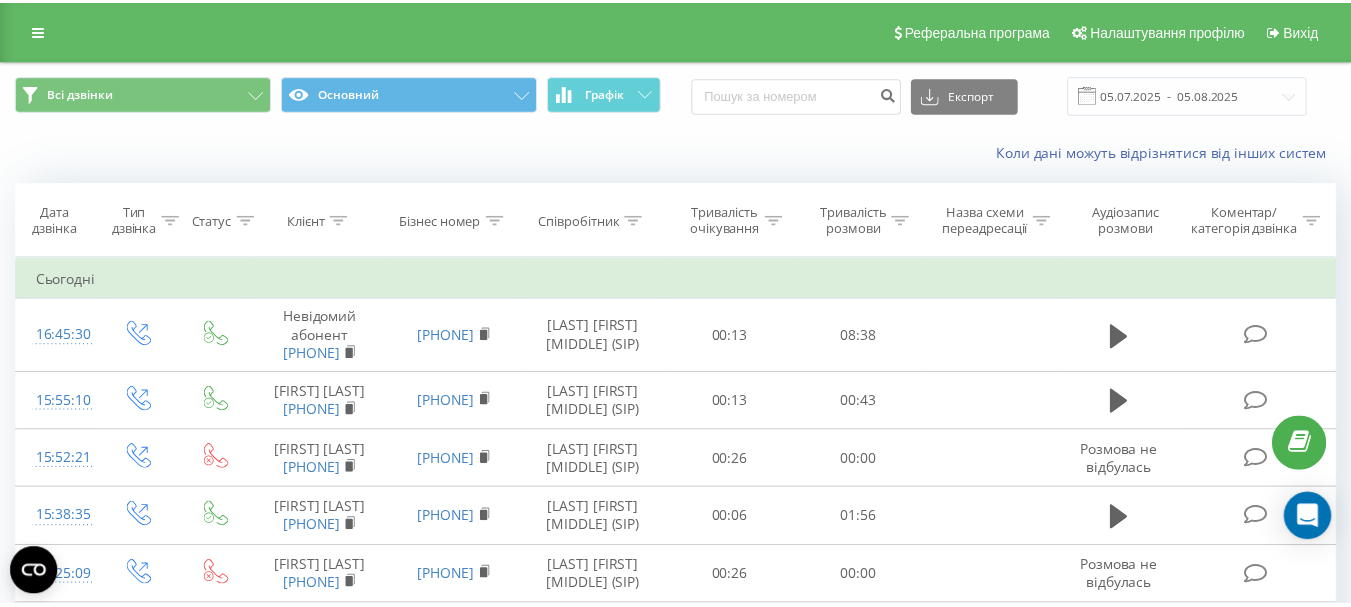 scroll, scrollTop: 0, scrollLeft: 0, axis: both 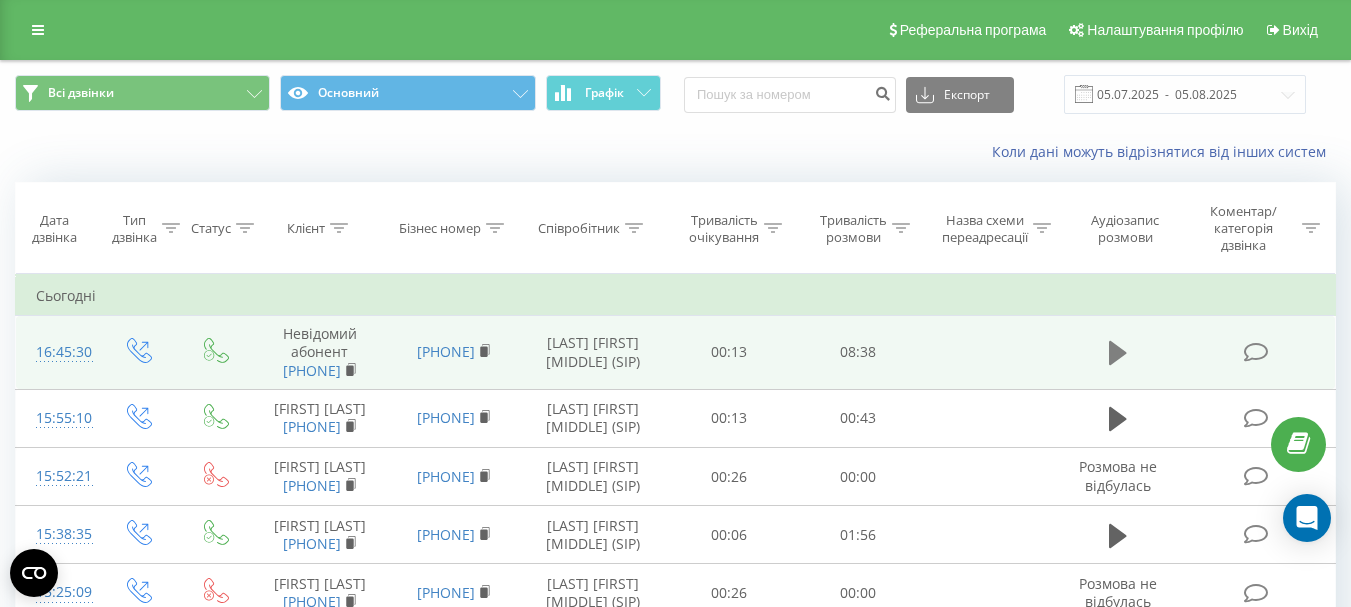 click 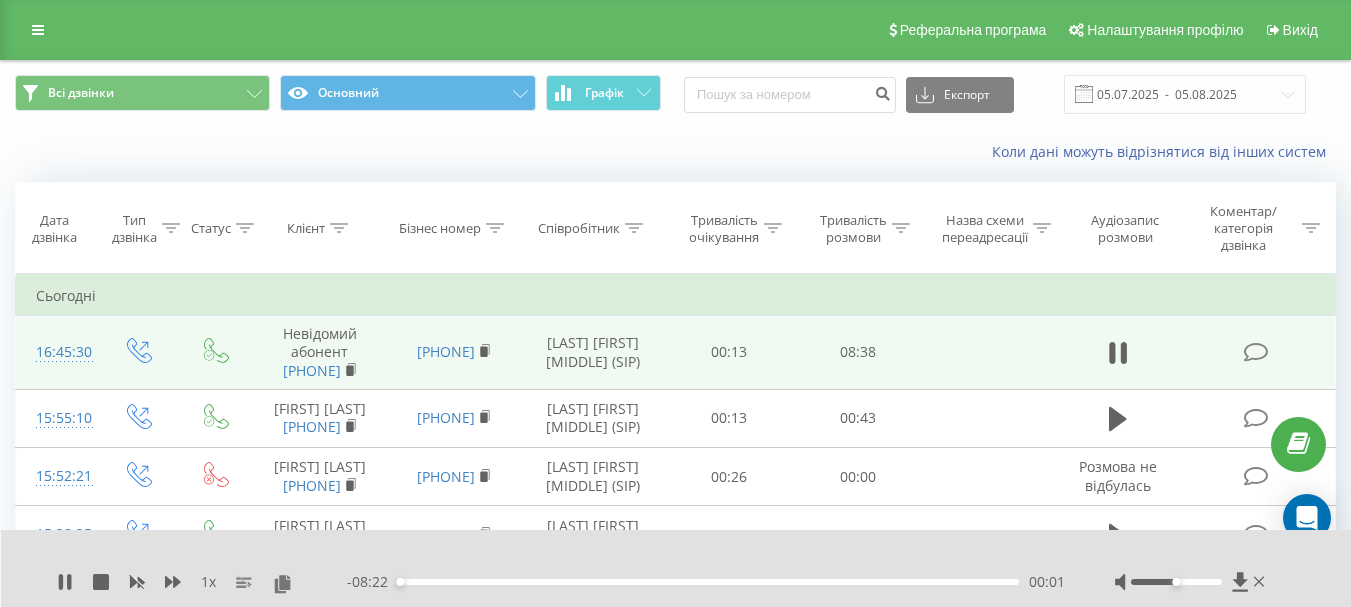 click on "00:01" at bounding box center [708, 582] 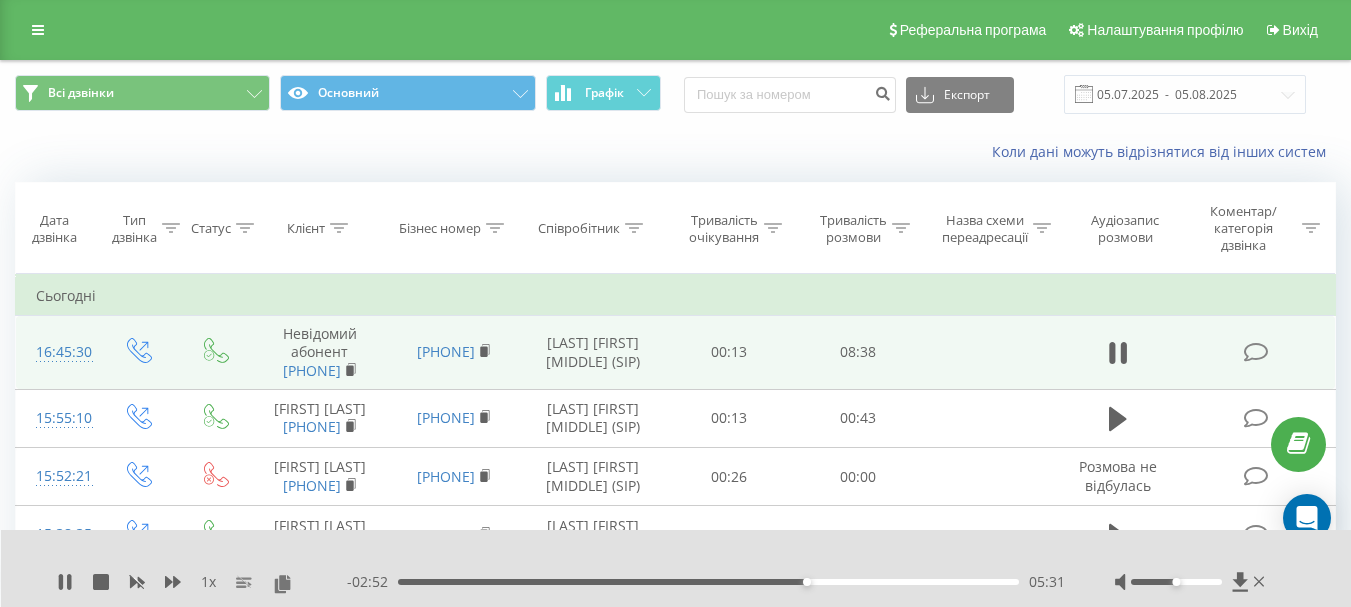 click on "05:31" at bounding box center [708, 582] 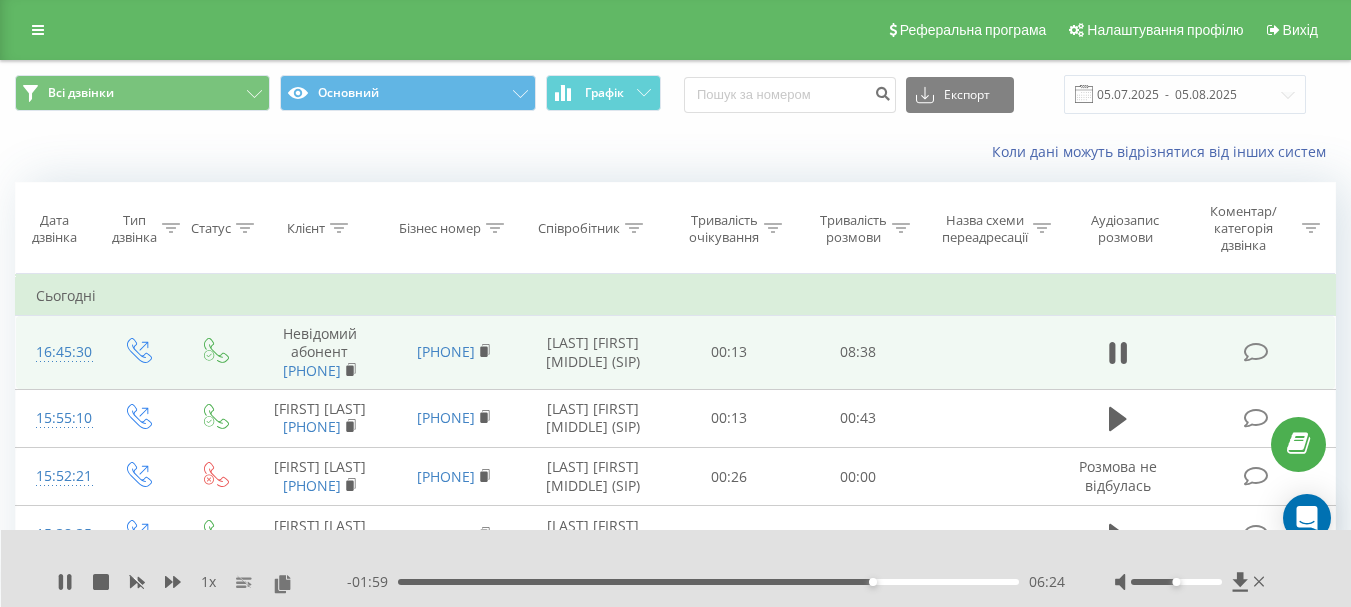 click on "06:24" at bounding box center [708, 582] 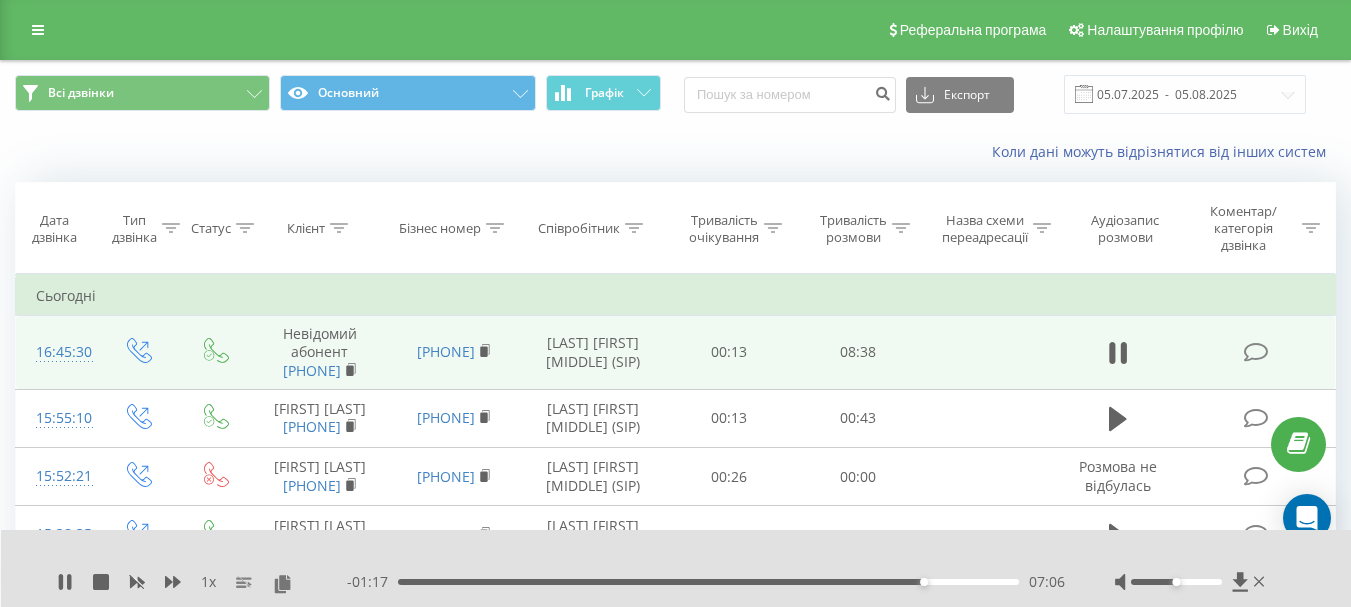 click on "1 x" at bounding box center (208, 582) 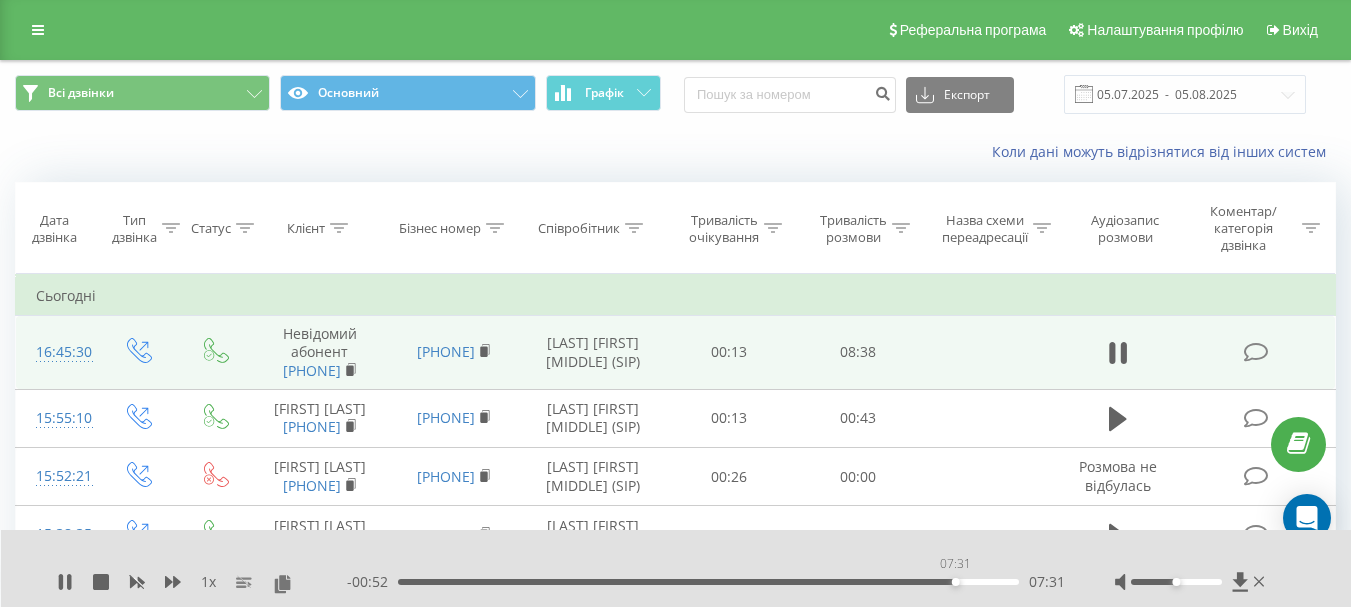 click on "07:31" at bounding box center (708, 582) 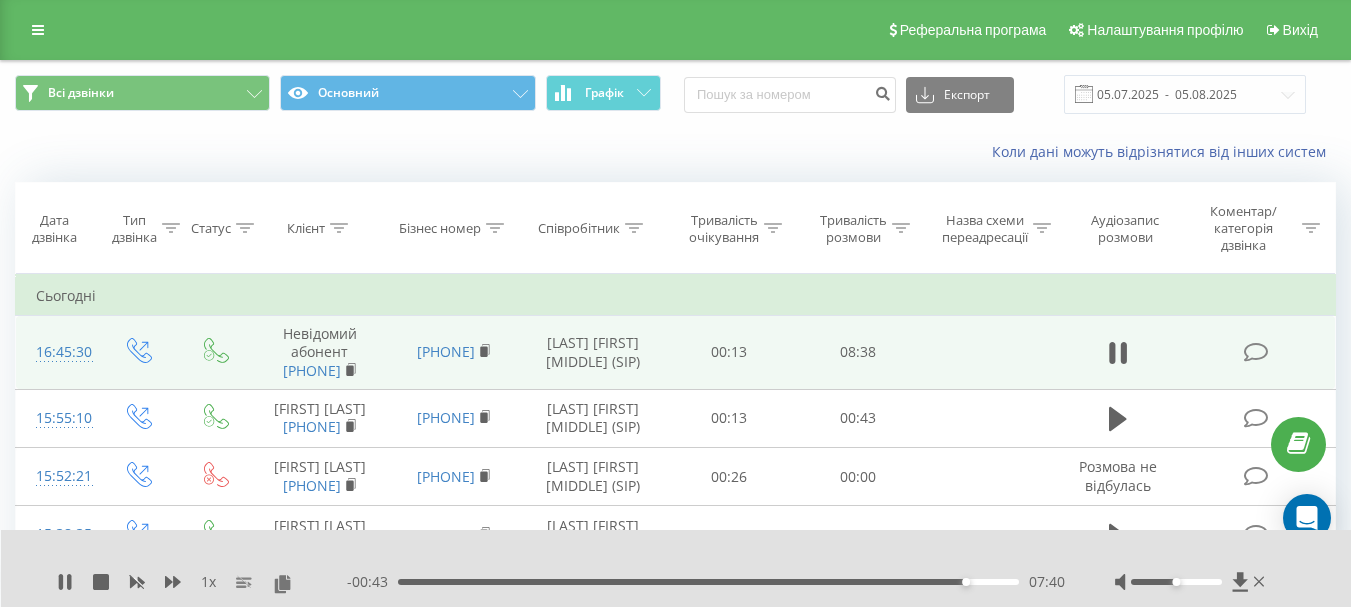 click on "07:40" at bounding box center (708, 582) 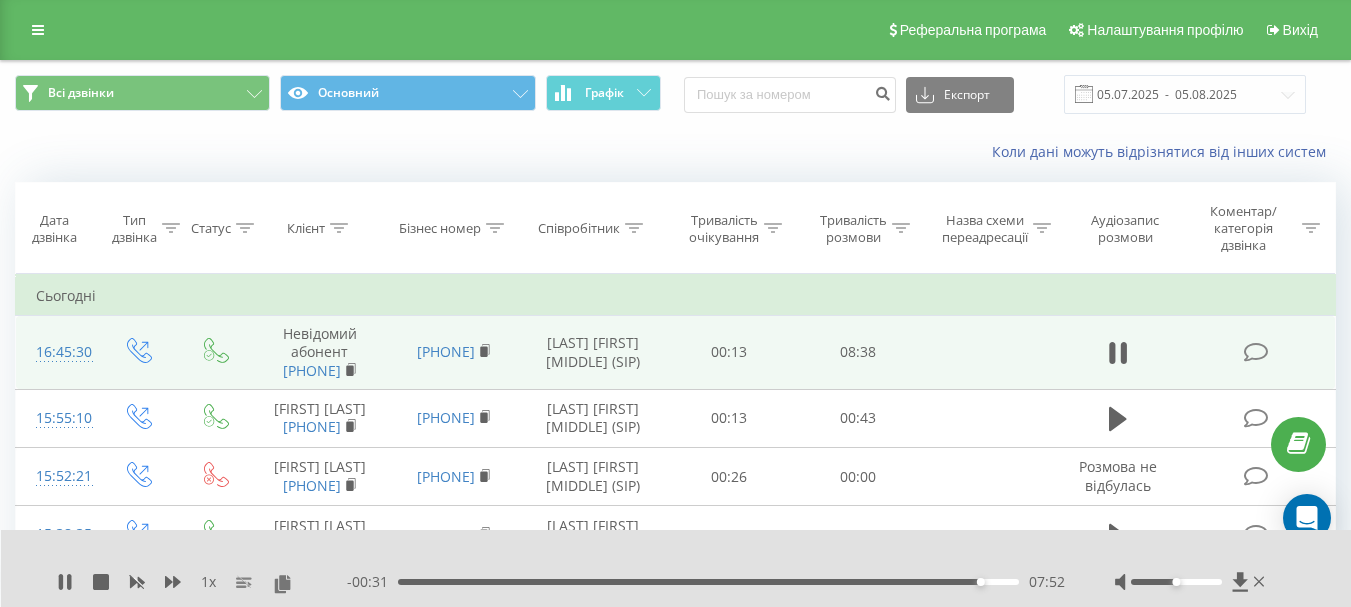 click on "07:52" at bounding box center [708, 582] 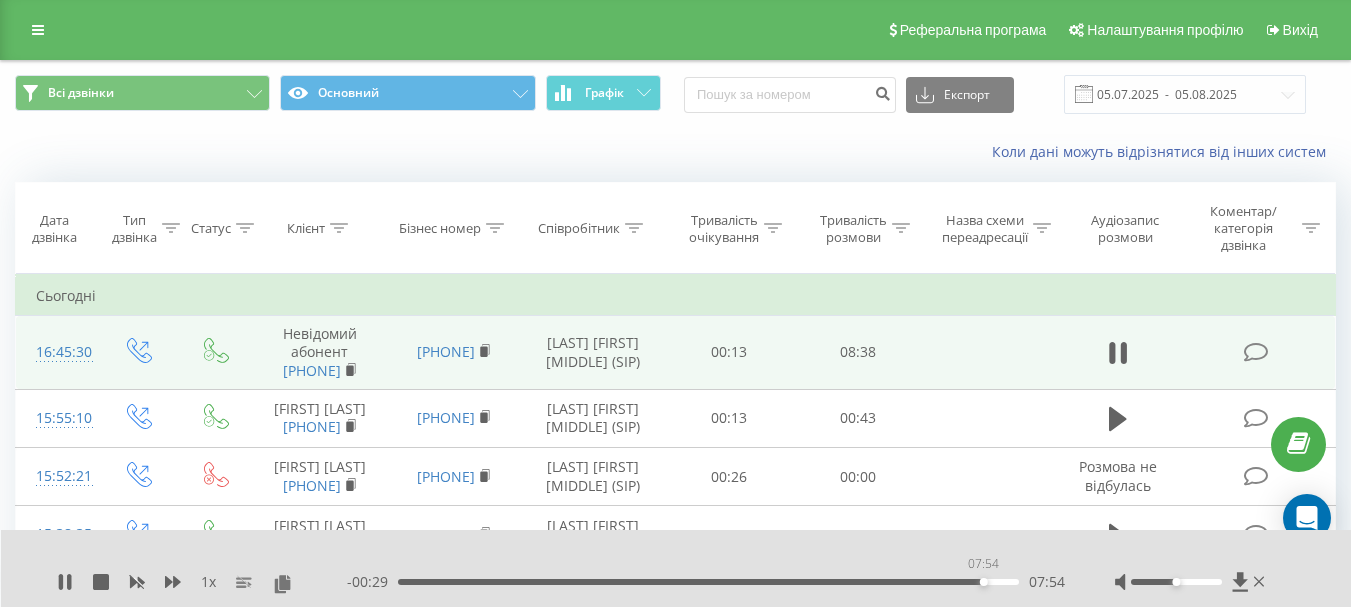 click on "07:54" at bounding box center (708, 582) 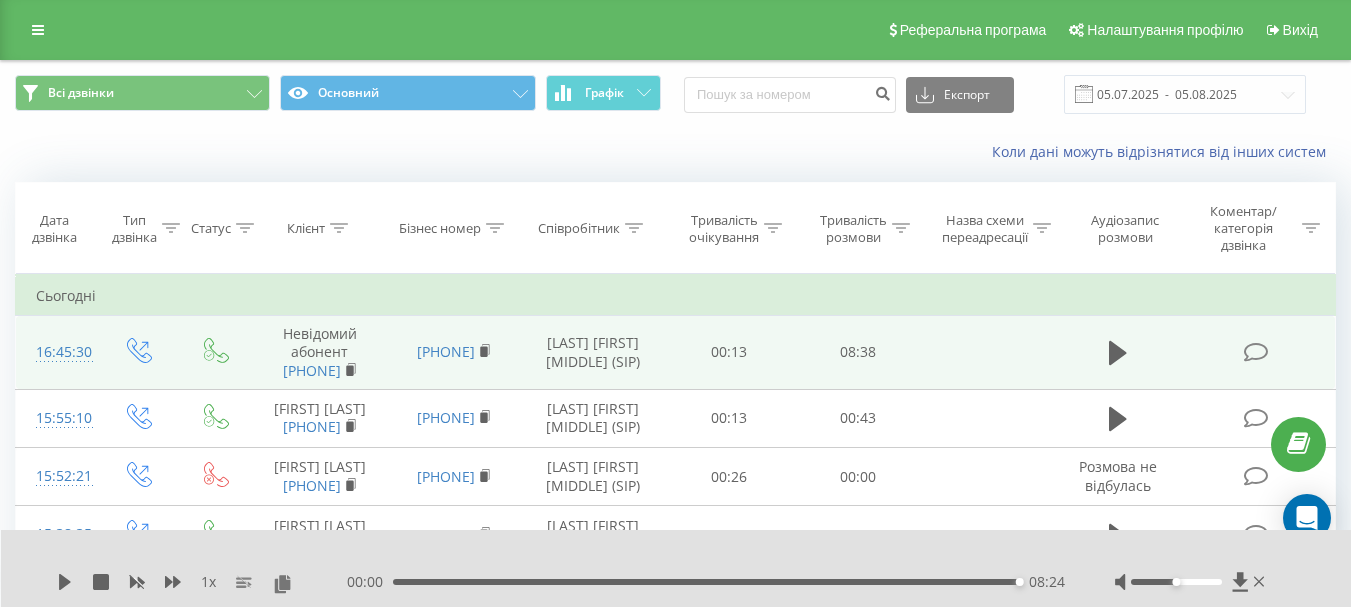 click on "08:24" at bounding box center (706, 582) 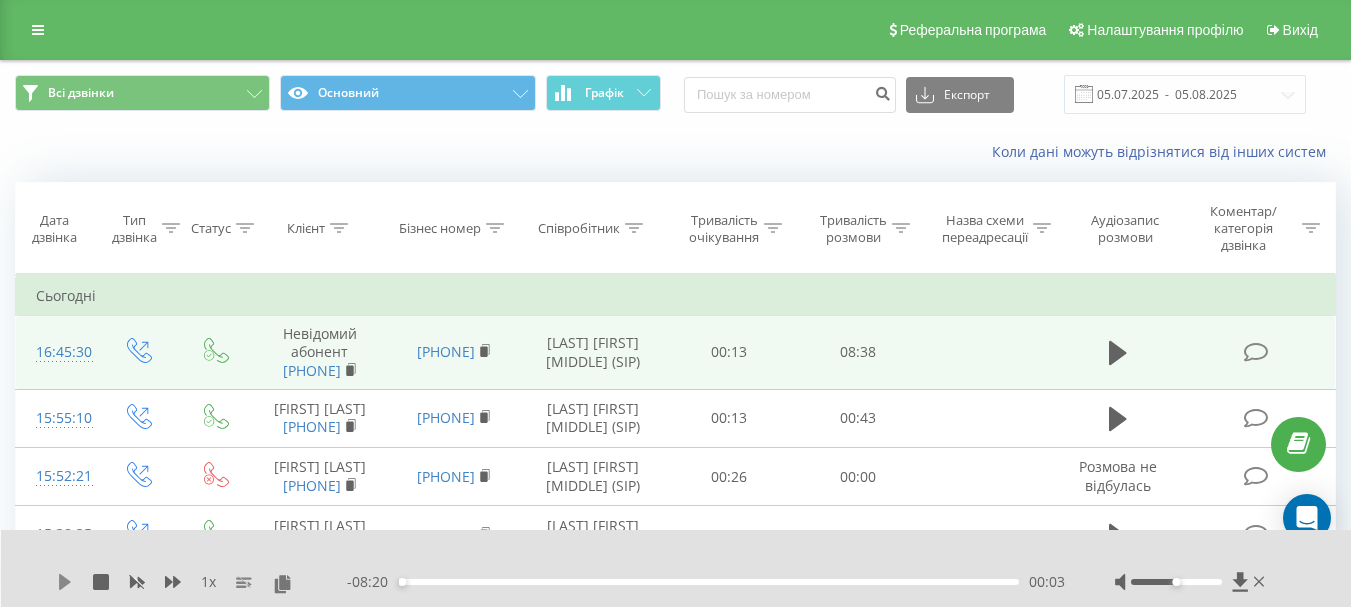 click 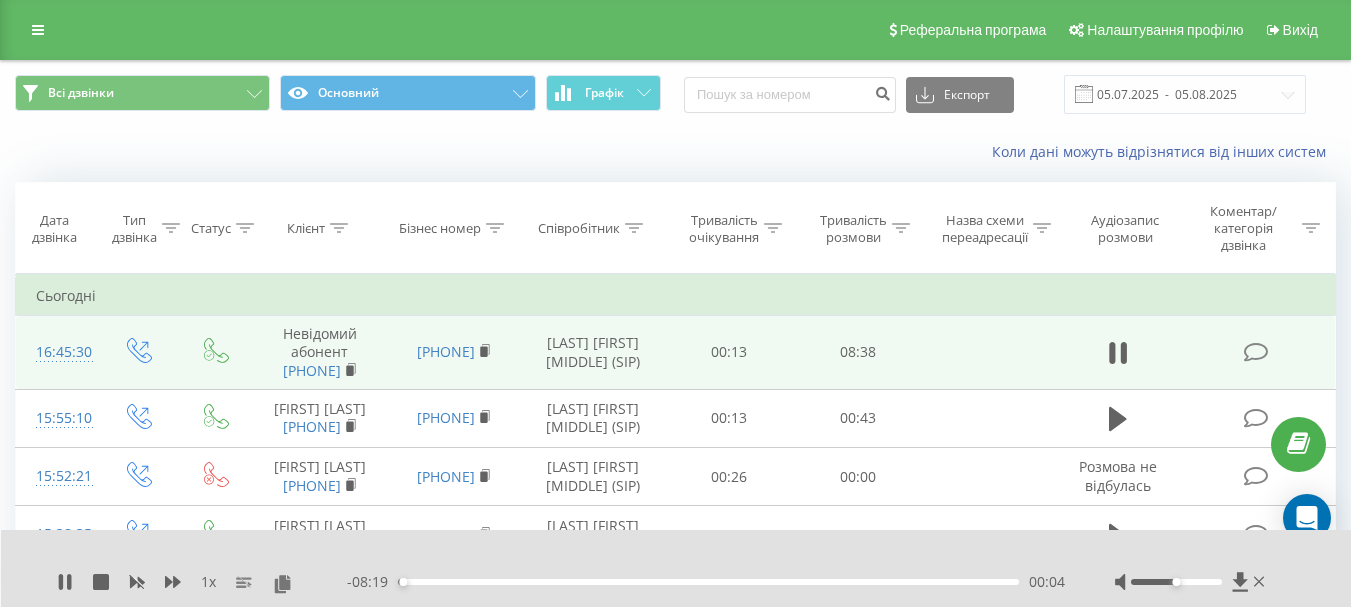 click on "00:04" at bounding box center [708, 582] 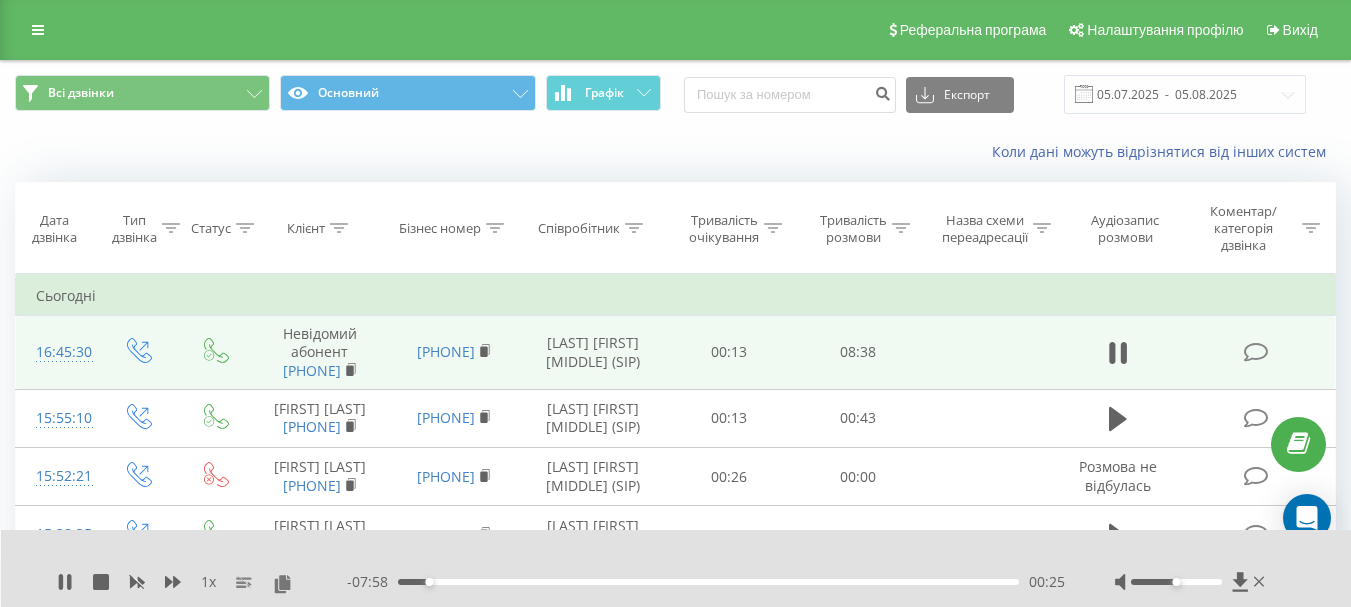 click on "00:25" at bounding box center (708, 582) 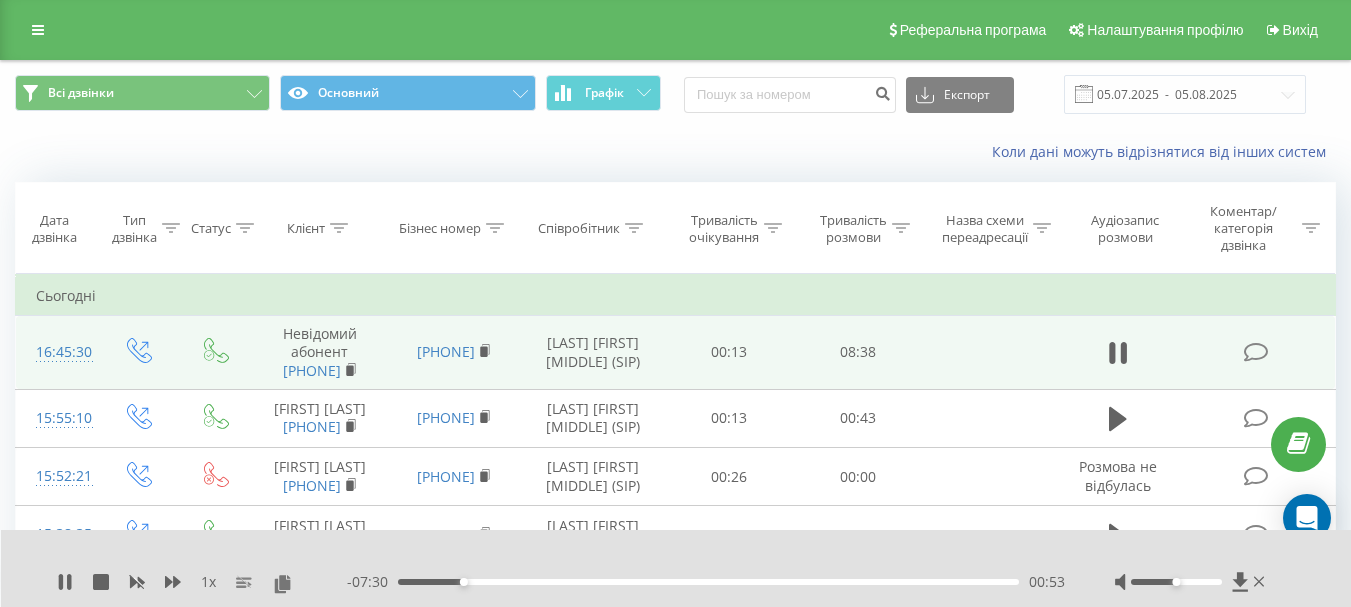 click on "00:53" at bounding box center (708, 582) 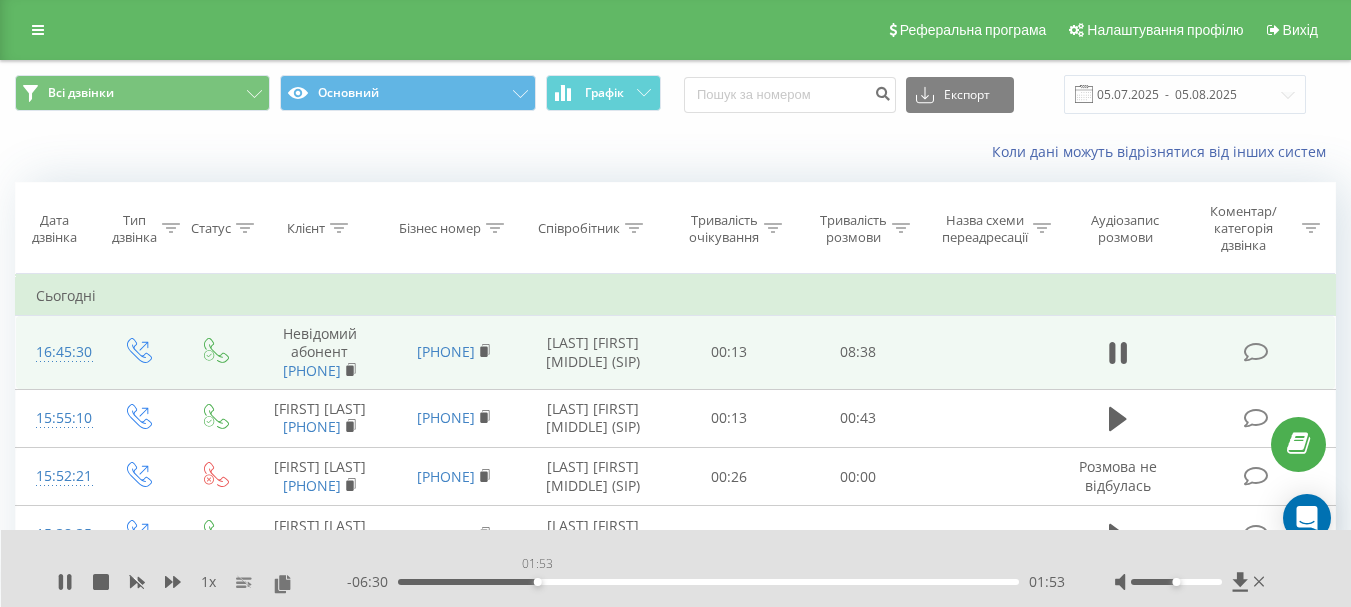 click on "01:53" at bounding box center [708, 582] 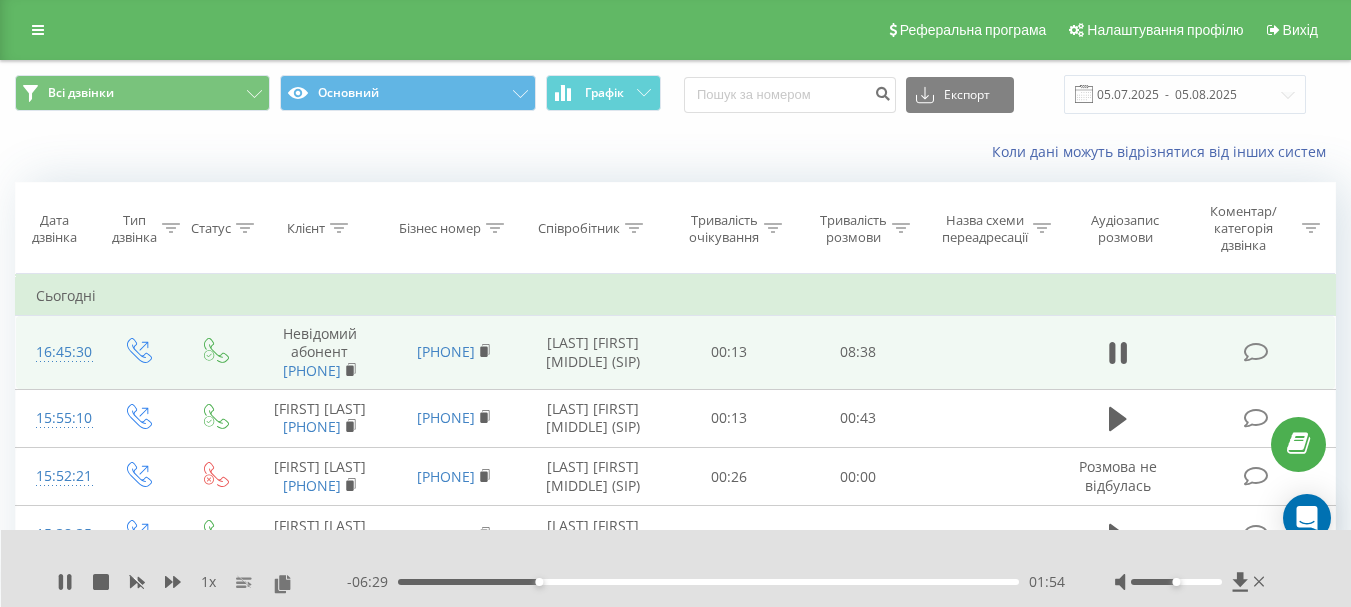 click on "01:54" at bounding box center [708, 582] 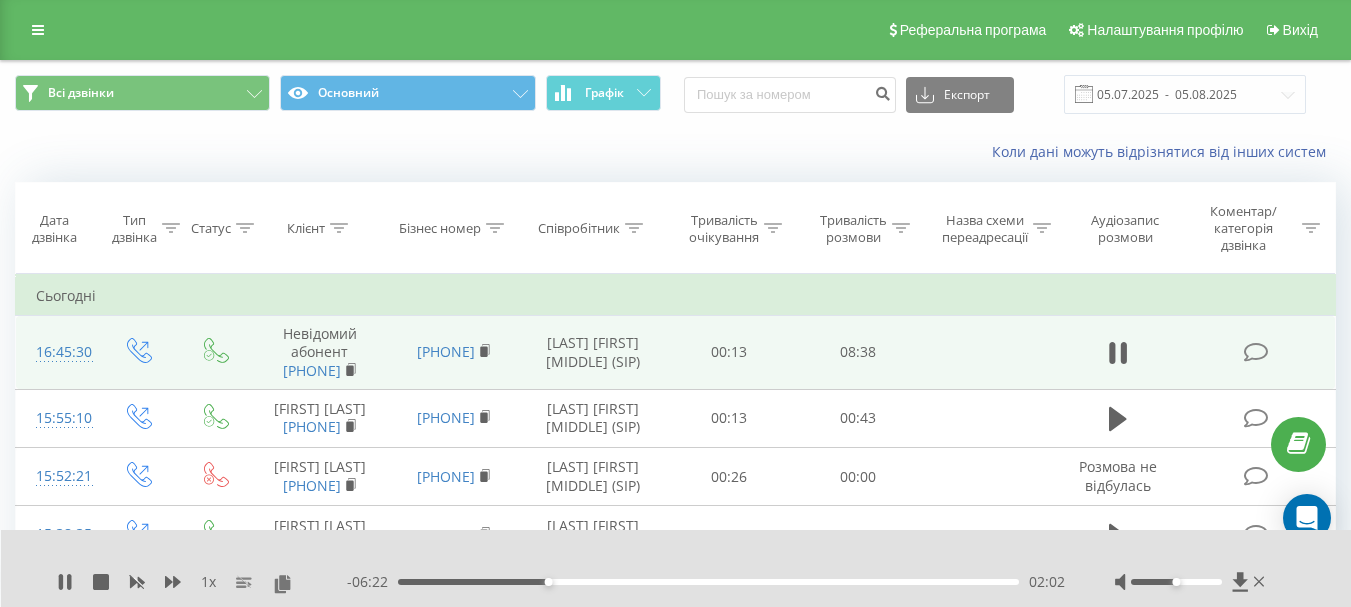 click on "02:02" at bounding box center (708, 582) 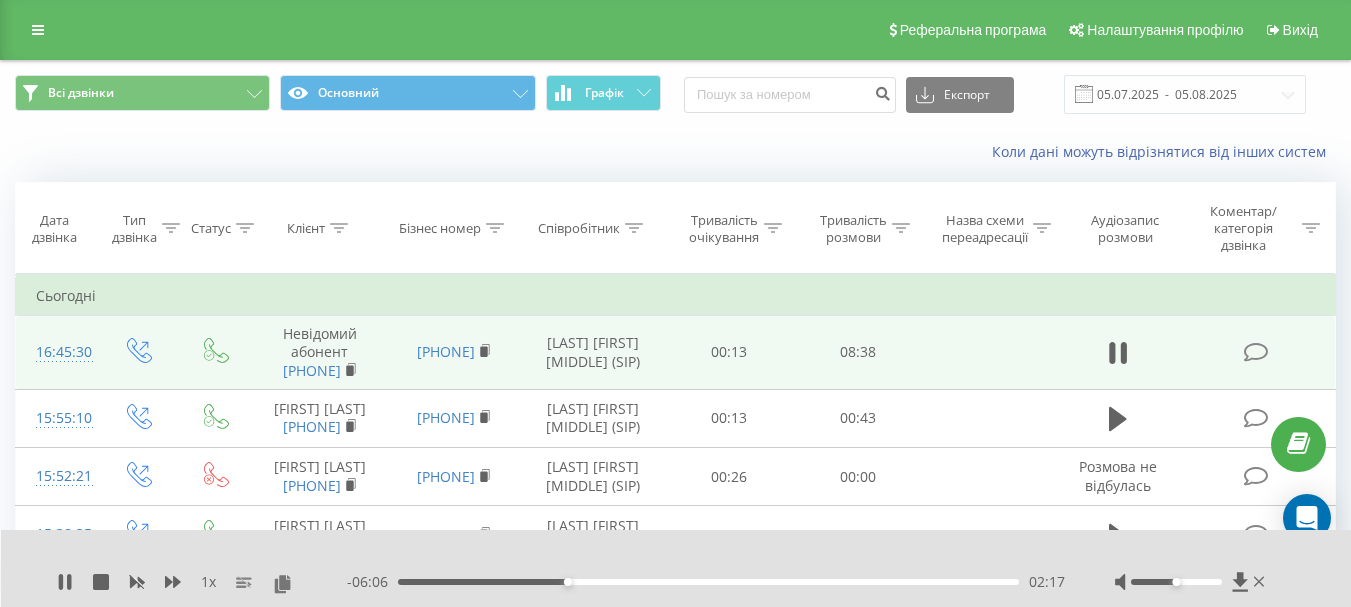 click on "02:17" at bounding box center [708, 582] 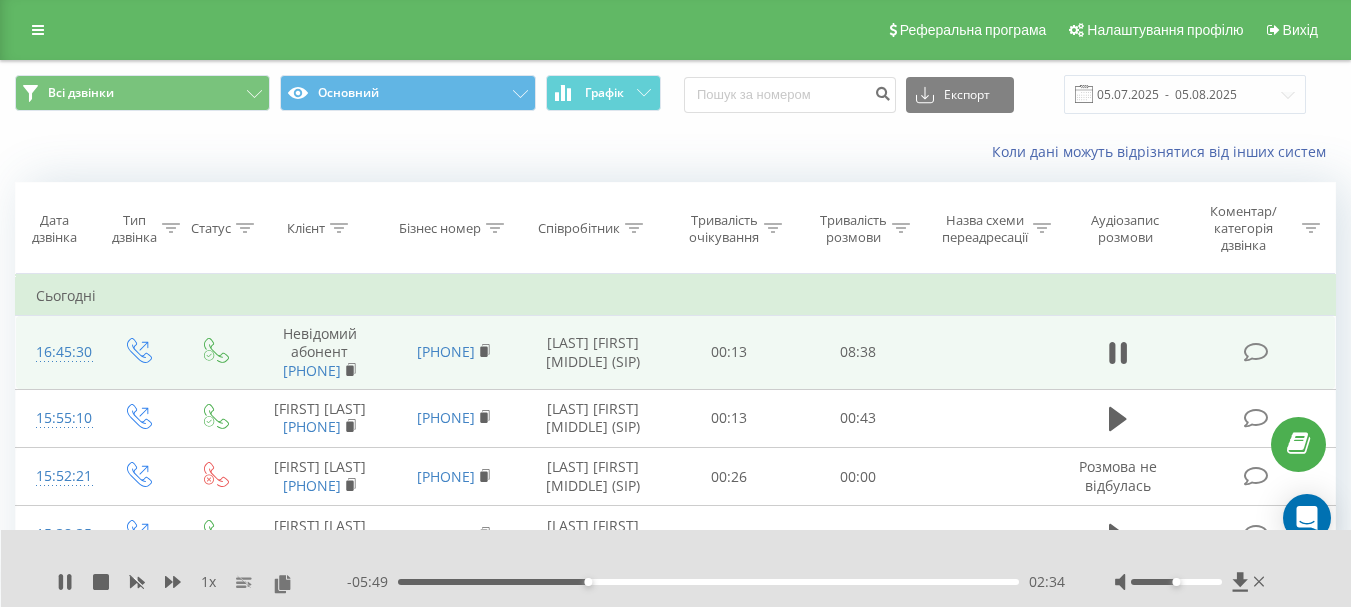 click on "02:34" at bounding box center (708, 582) 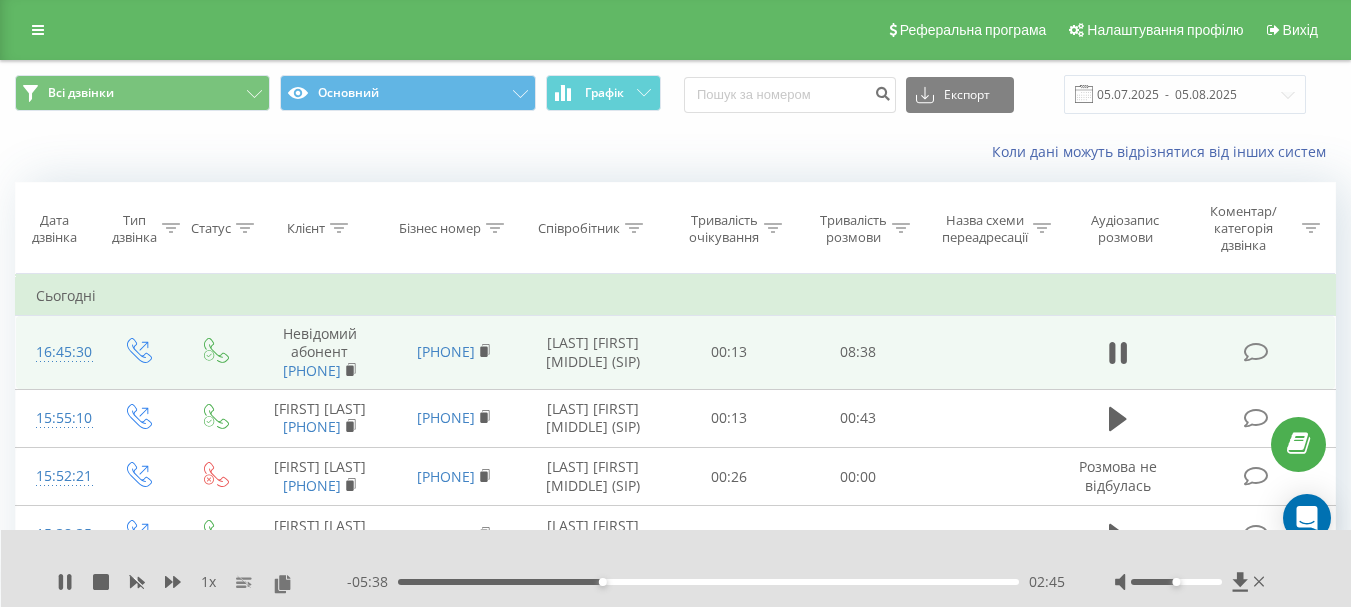 click on "02:45" at bounding box center (708, 582) 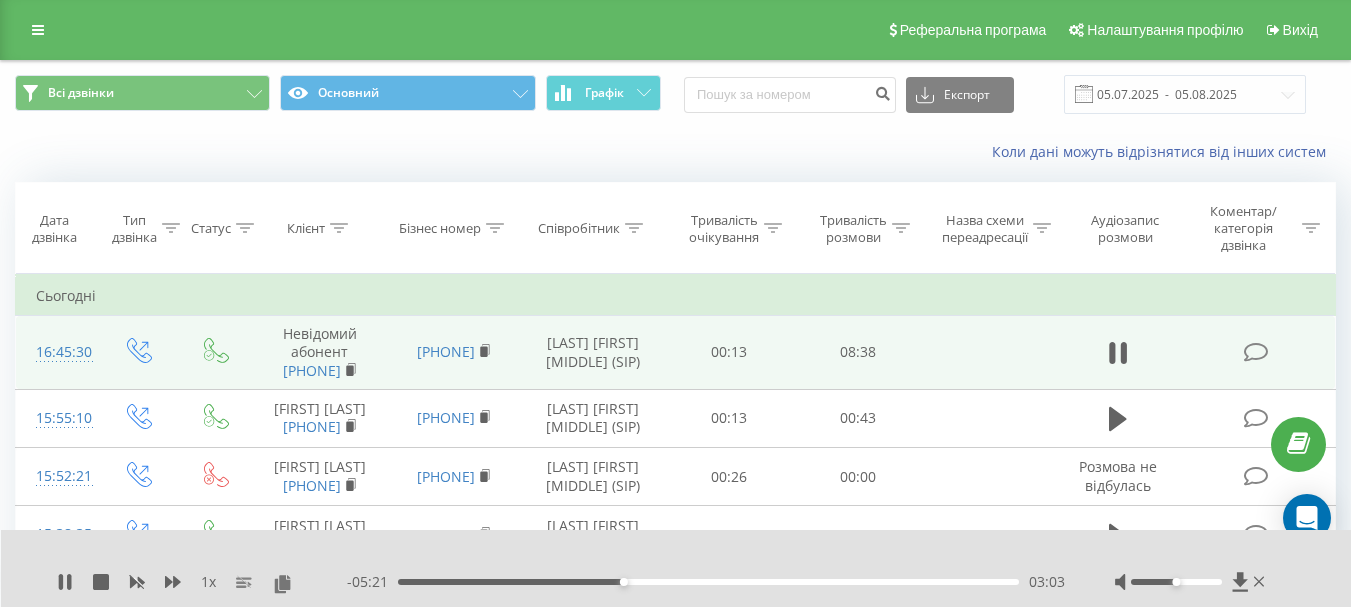 click on "03:03" at bounding box center (708, 582) 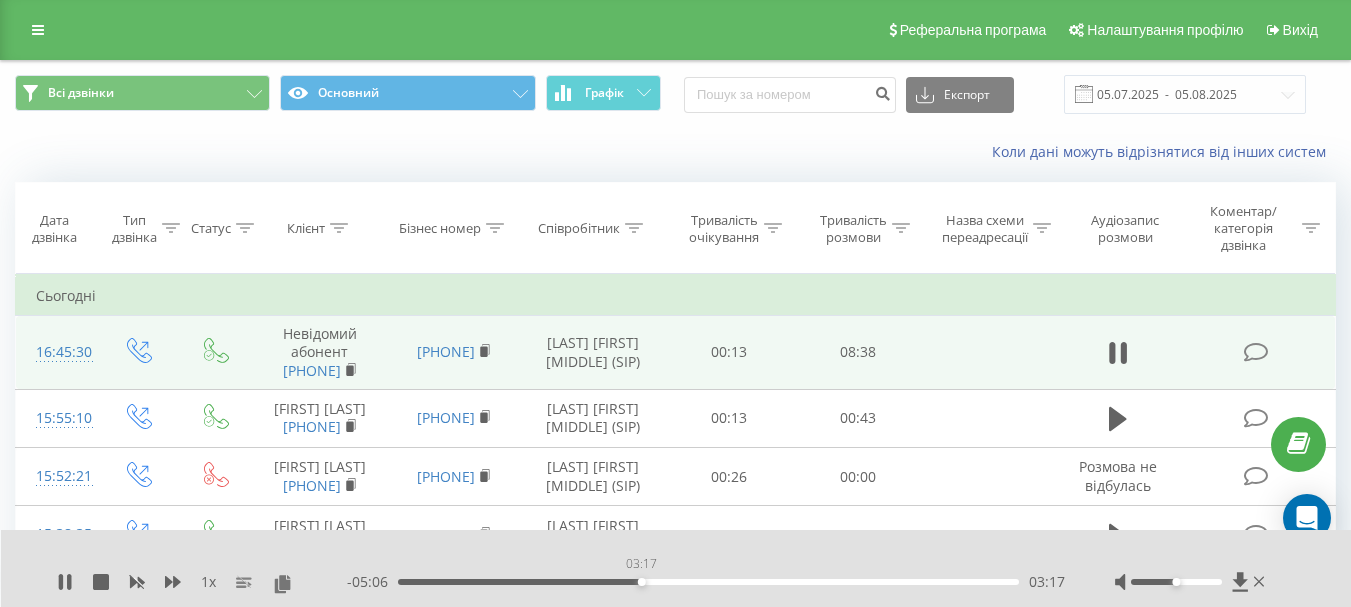 click on "03:17" at bounding box center (708, 582) 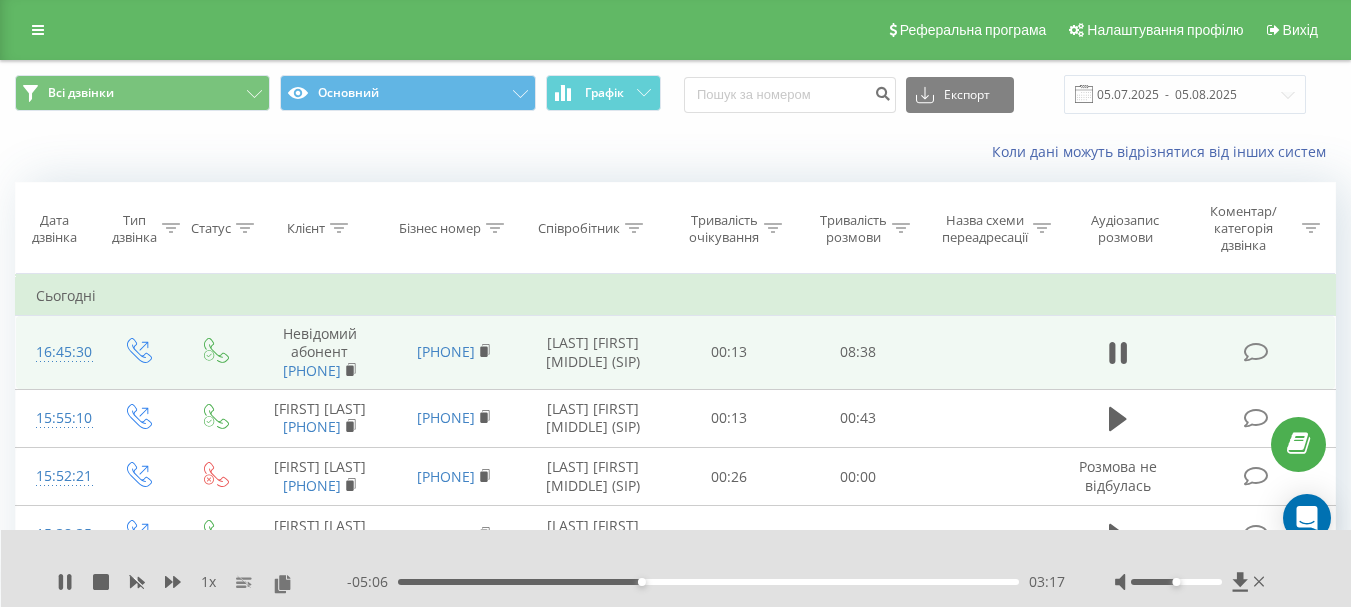 click on "03:17" at bounding box center [708, 582] 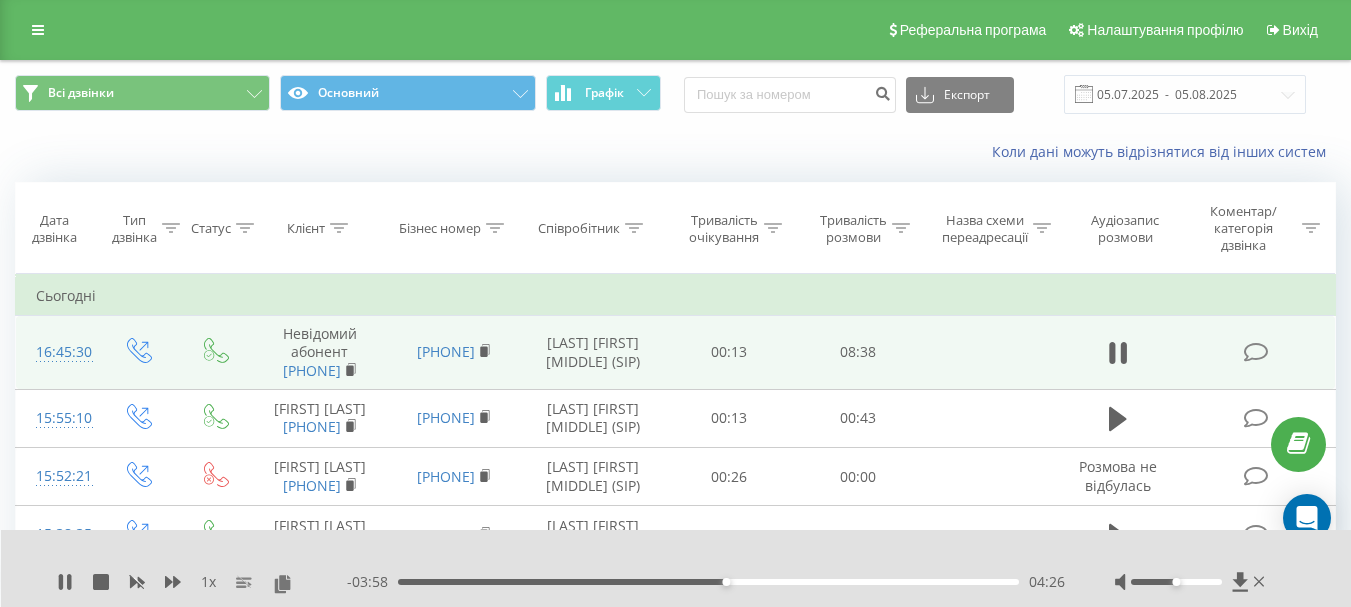 click on "- 03:58 04:26   04:26" at bounding box center [706, 582] 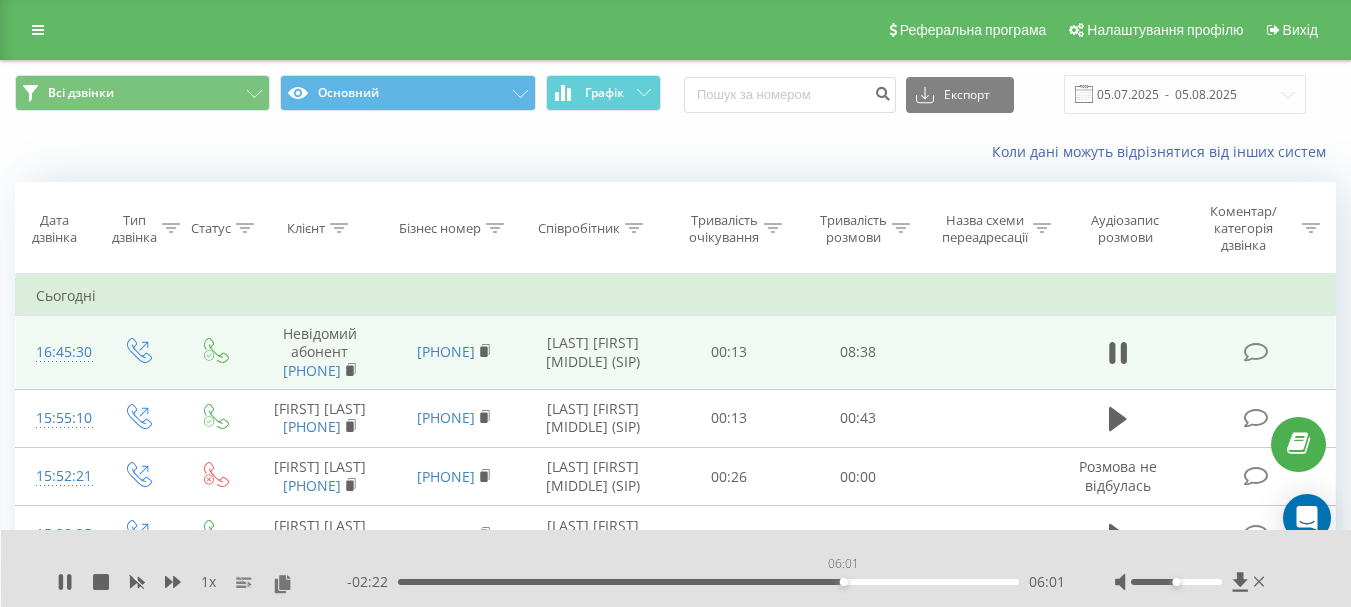 click on "06:01" at bounding box center (708, 582) 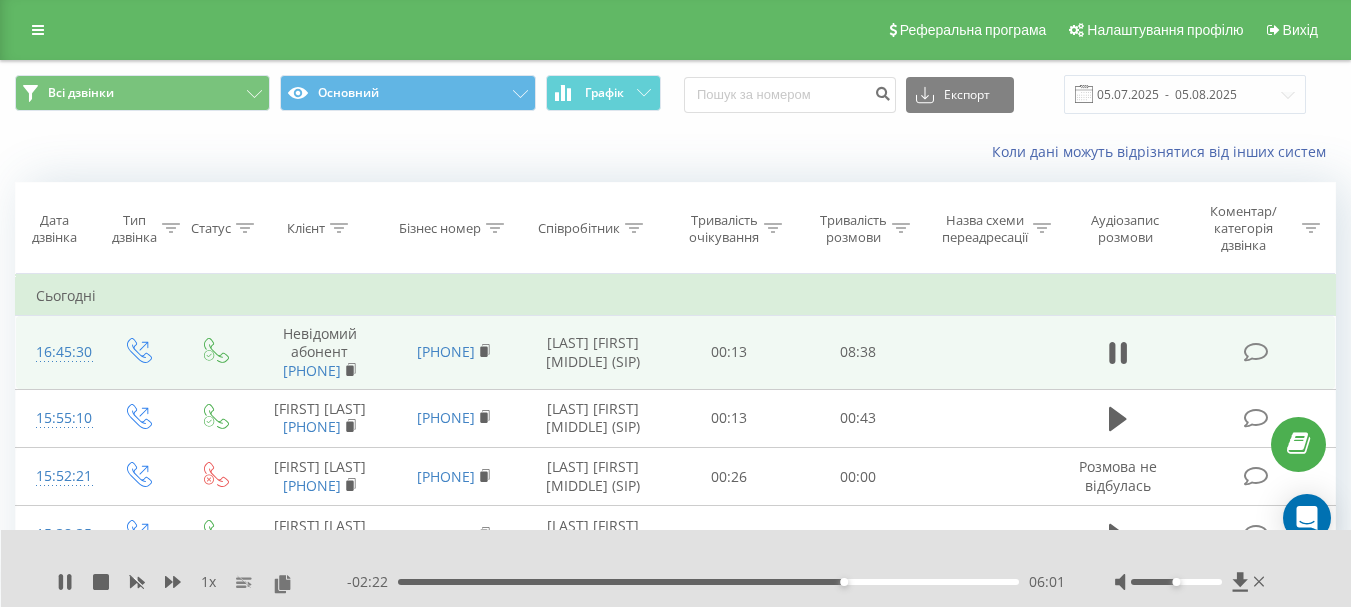 click on "- 02:22 06:01   06:01" at bounding box center (706, 582) 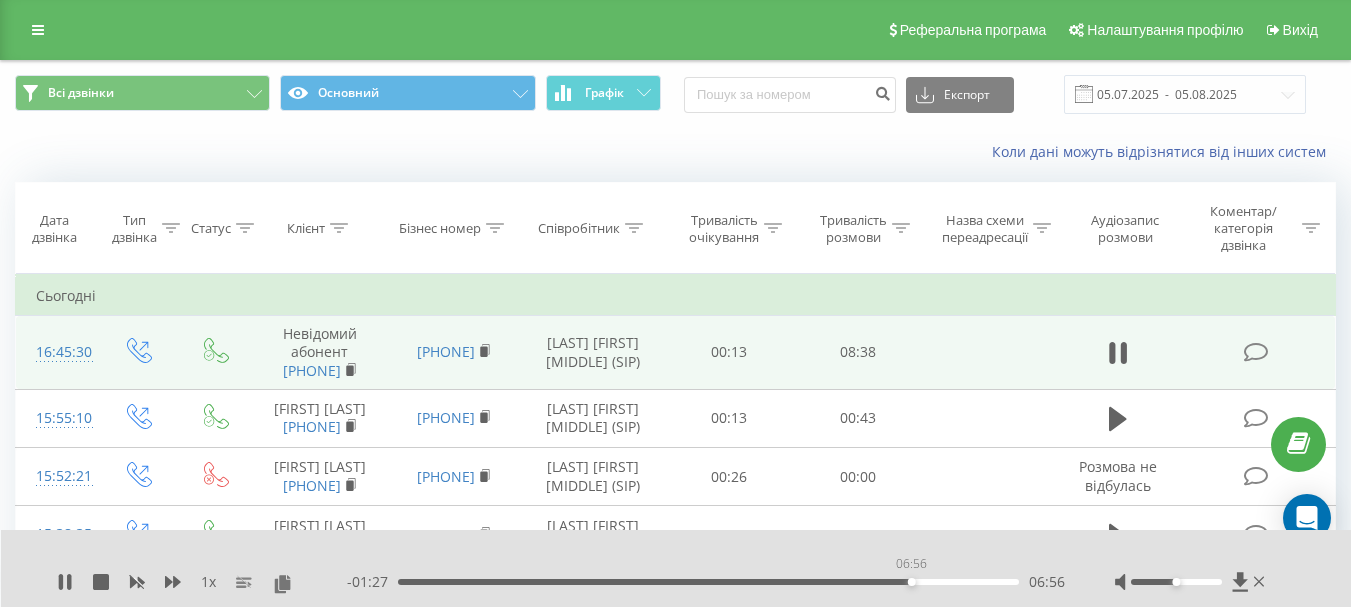 click on "06:56" at bounding box center (708, 582) 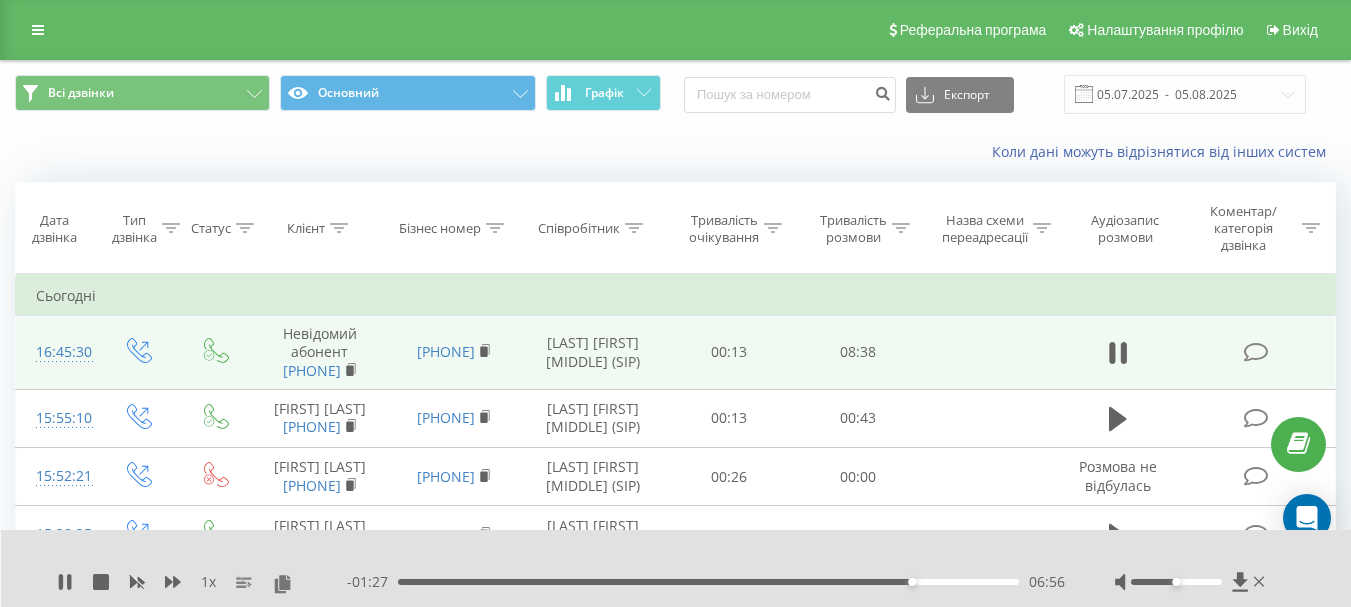 click on "06:56" at bounding box center [708, 582] 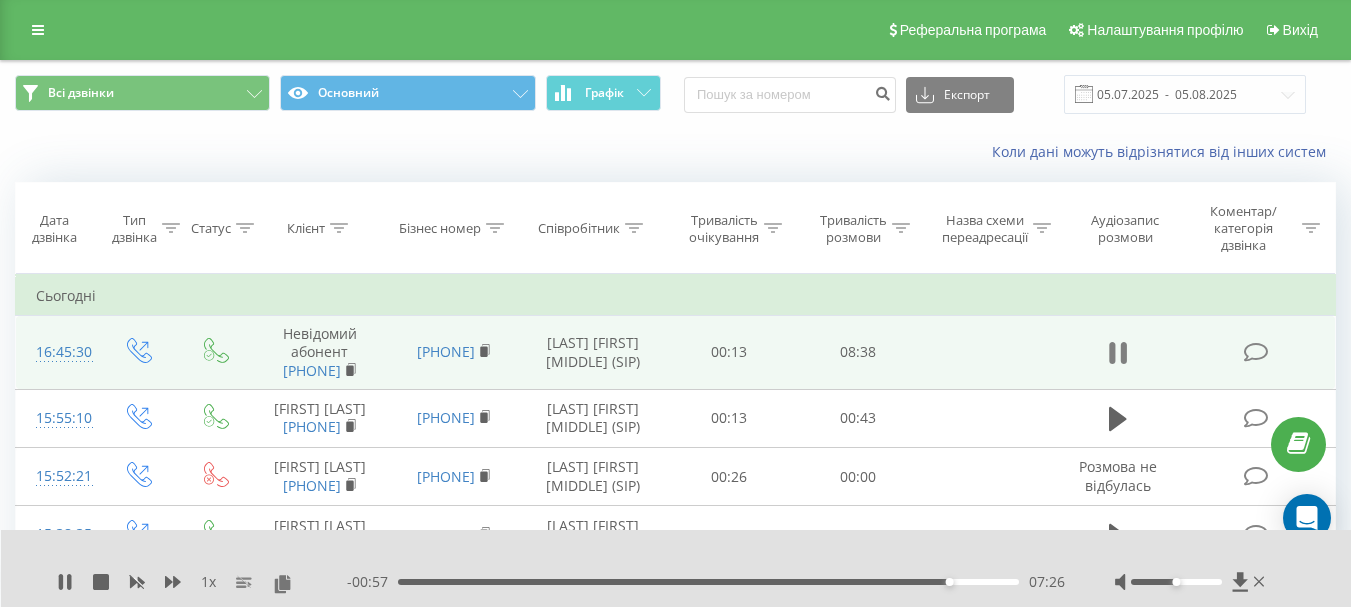 click 